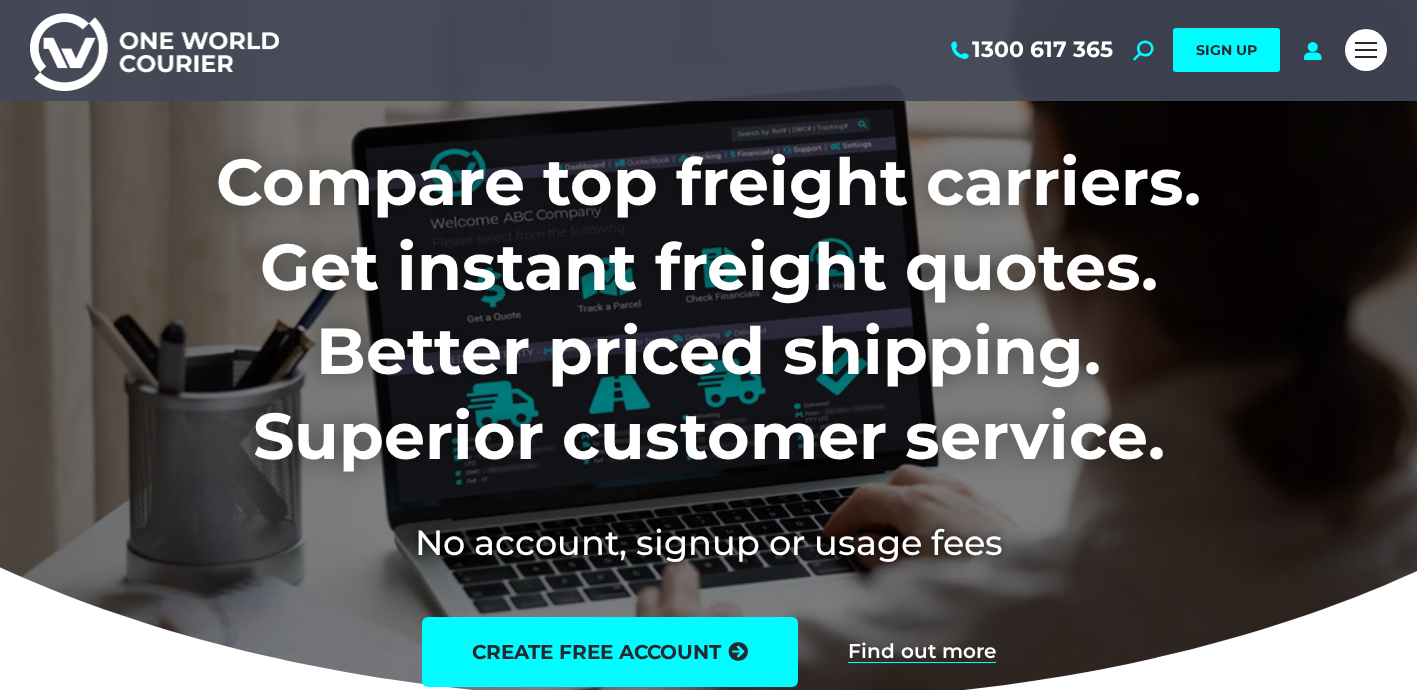 scroll, scrollTop: 0, scrollLeft: 0, axis: both 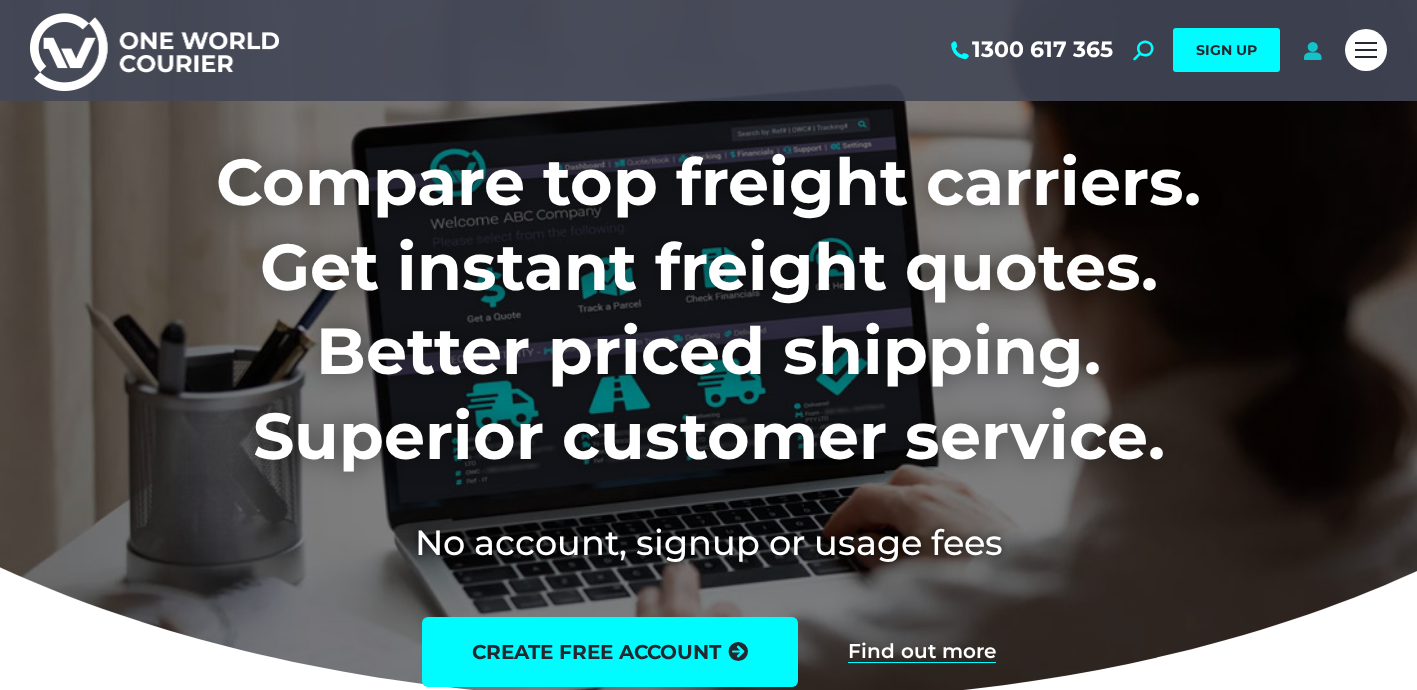 click at bounding box center [1312, 50] 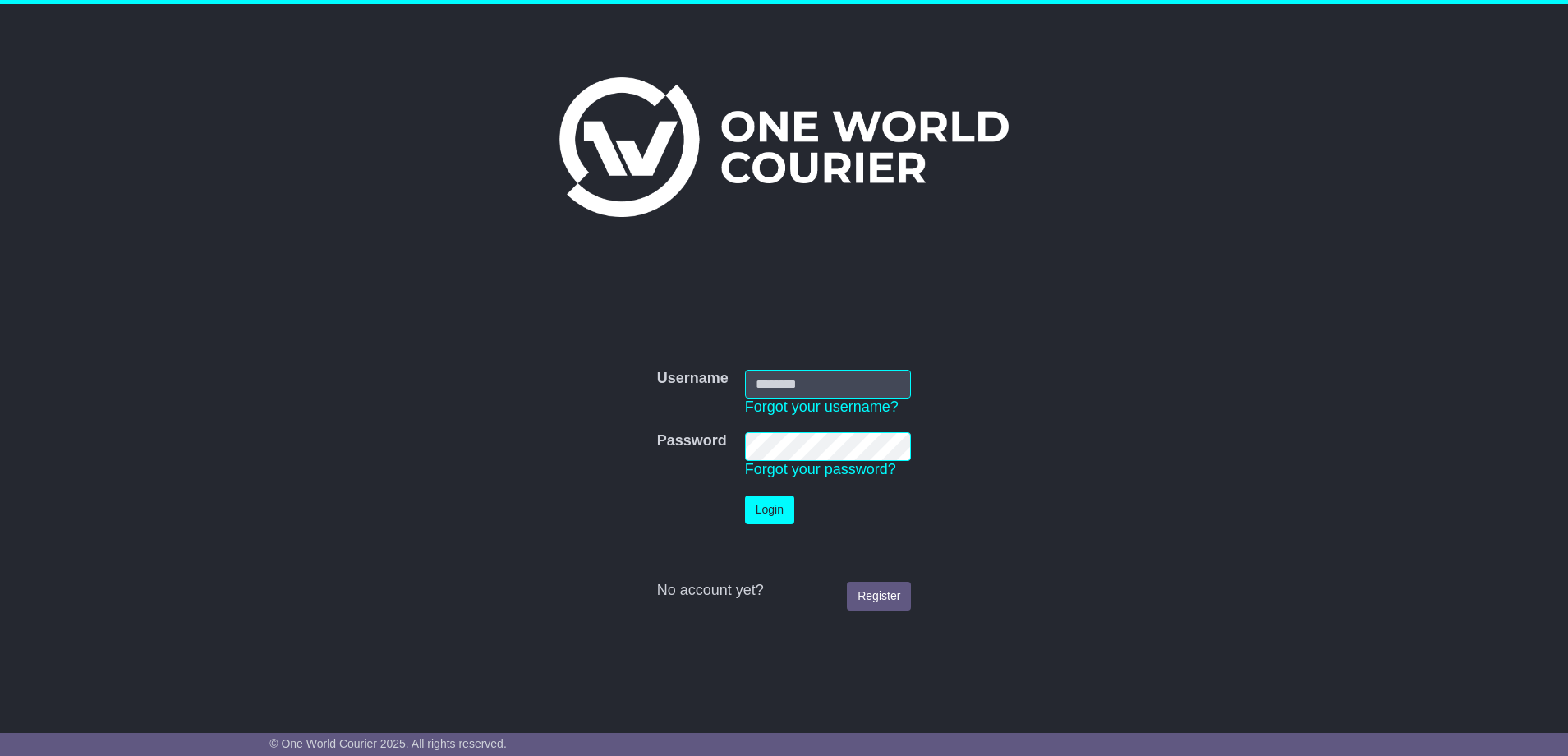 scroll, scrollTop: 0, scrollLeft: 0, axis: both 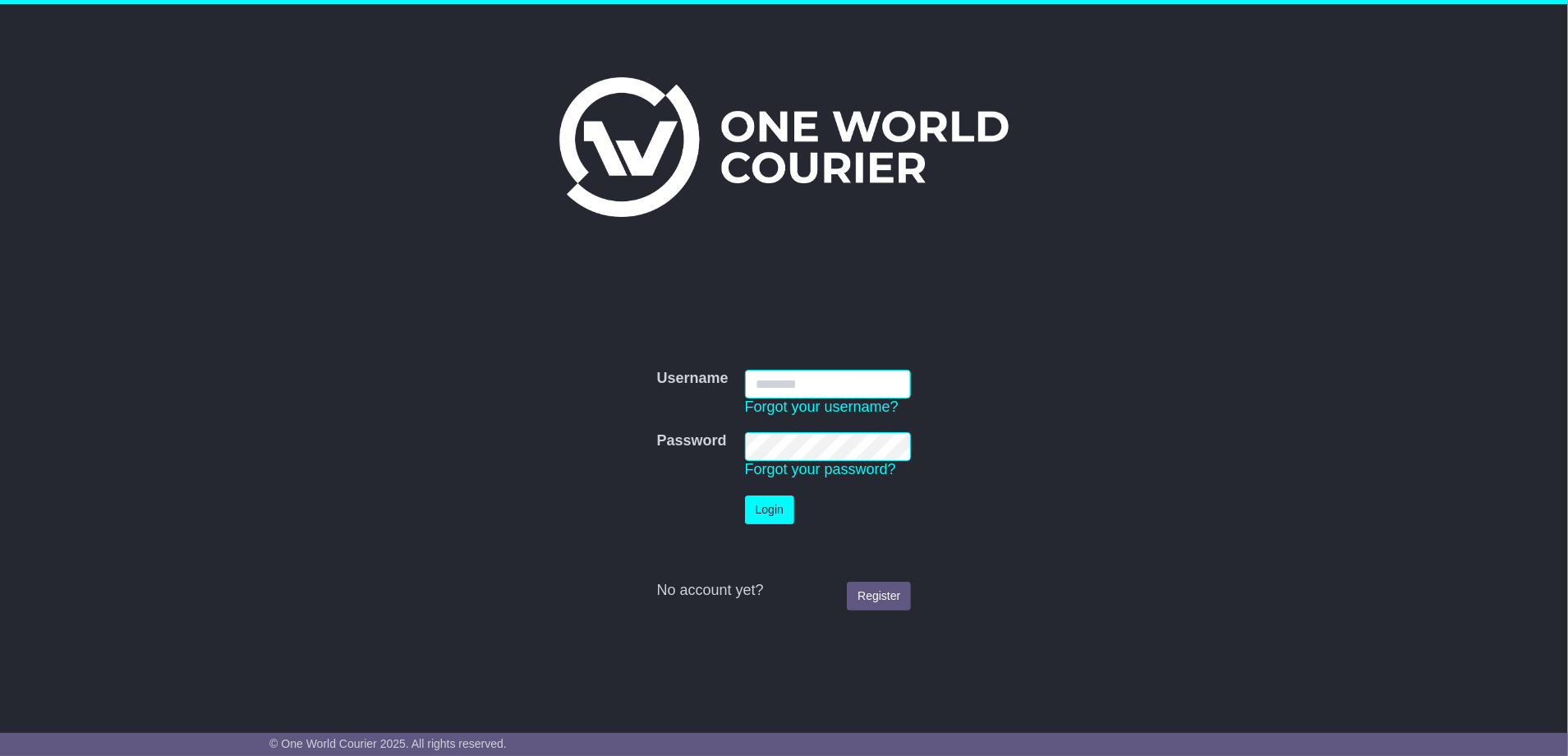 type on "**********" 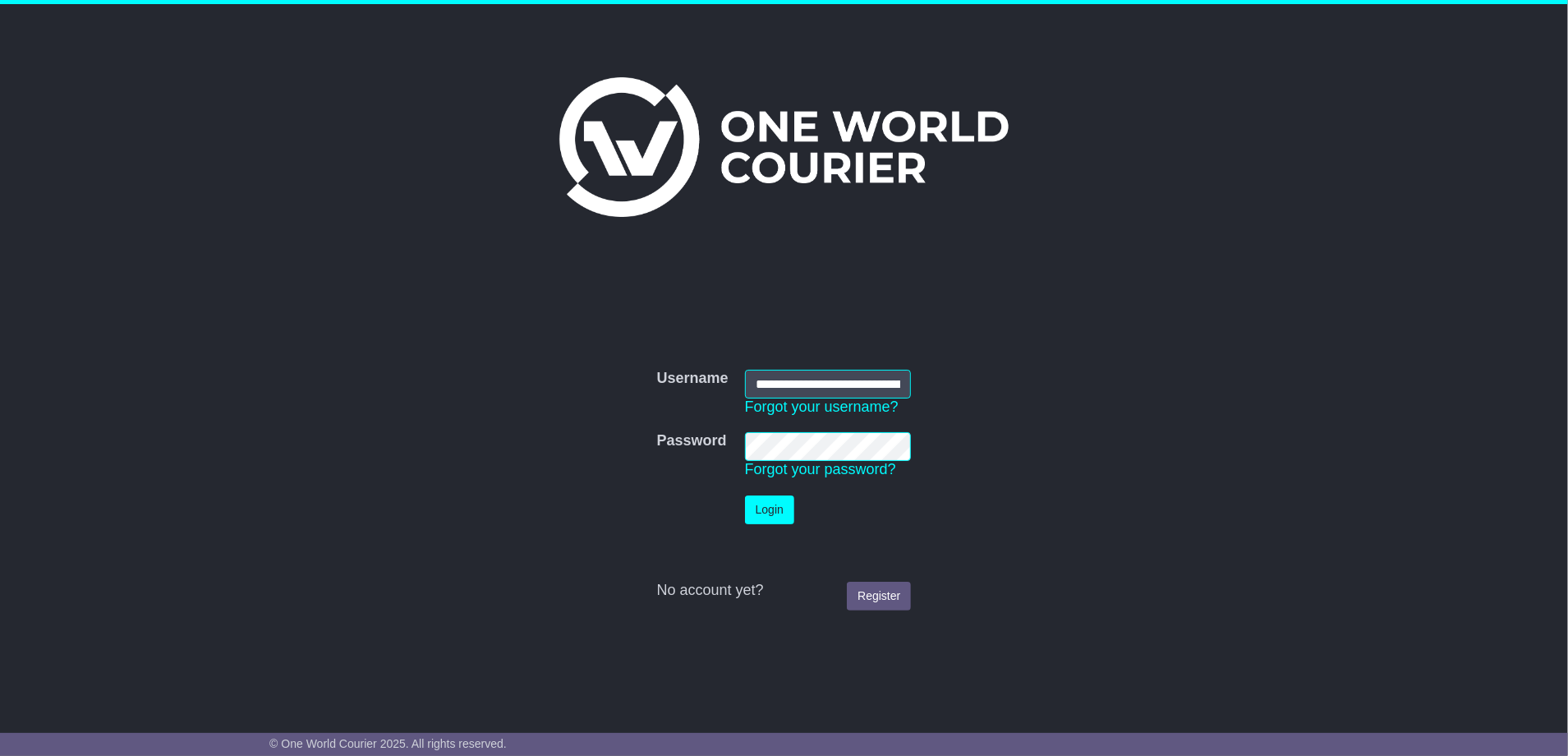click on "Login" at bounding box center (770, 509) 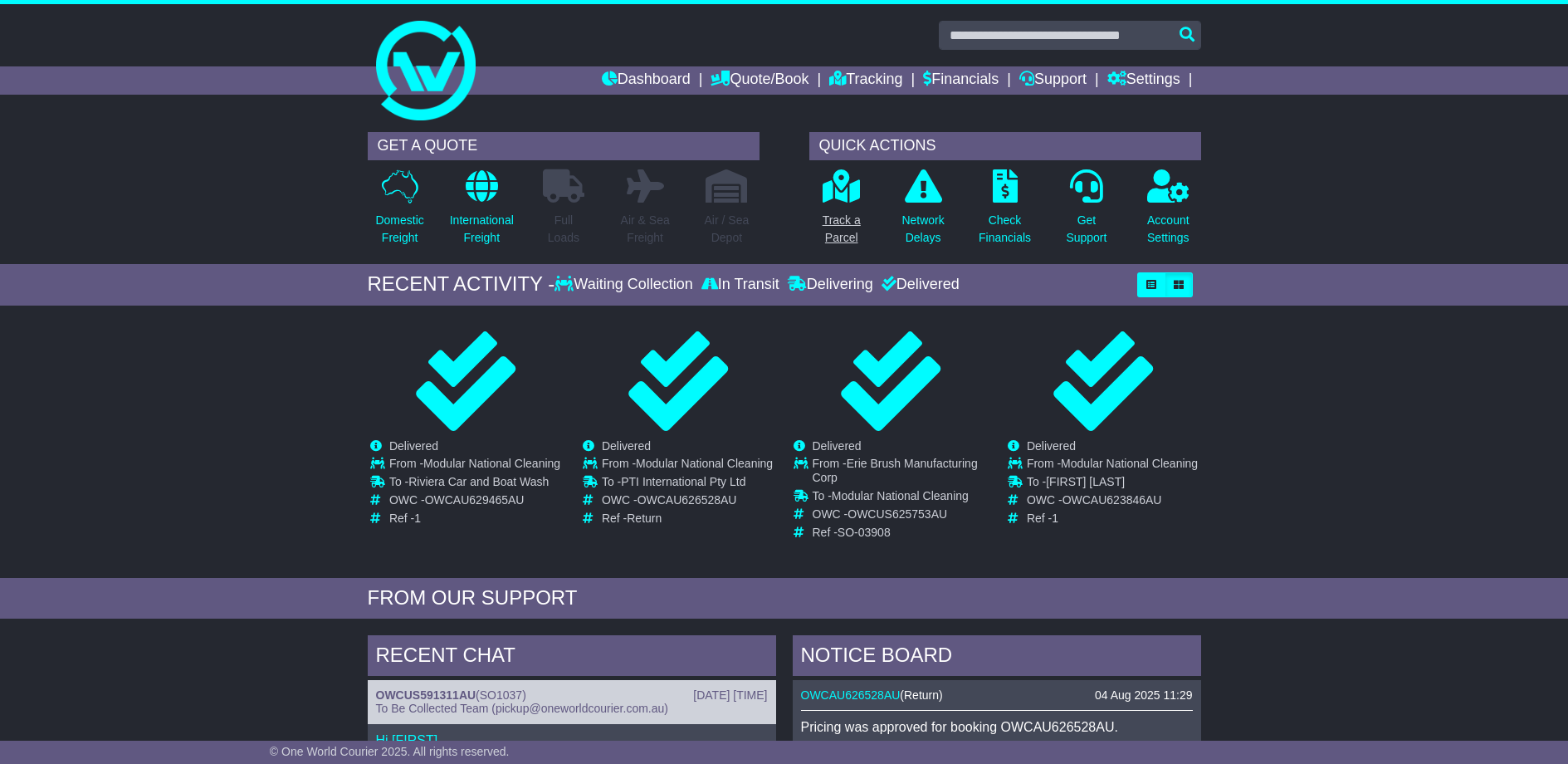 scroll, scrollTop: 0, scrollLeft: 0, axis: both 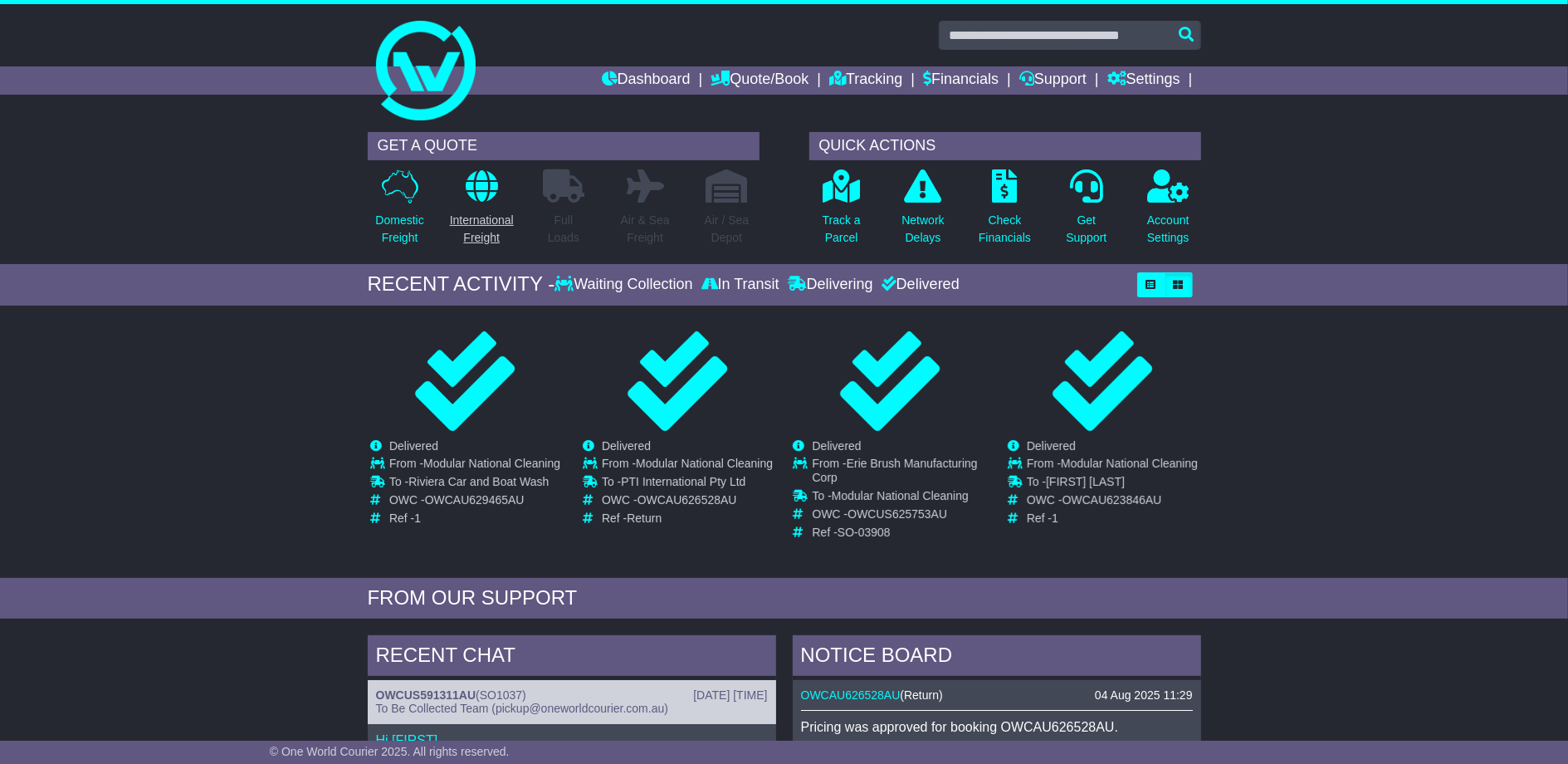 click on "International Freight" at bounding box center (481, 229) 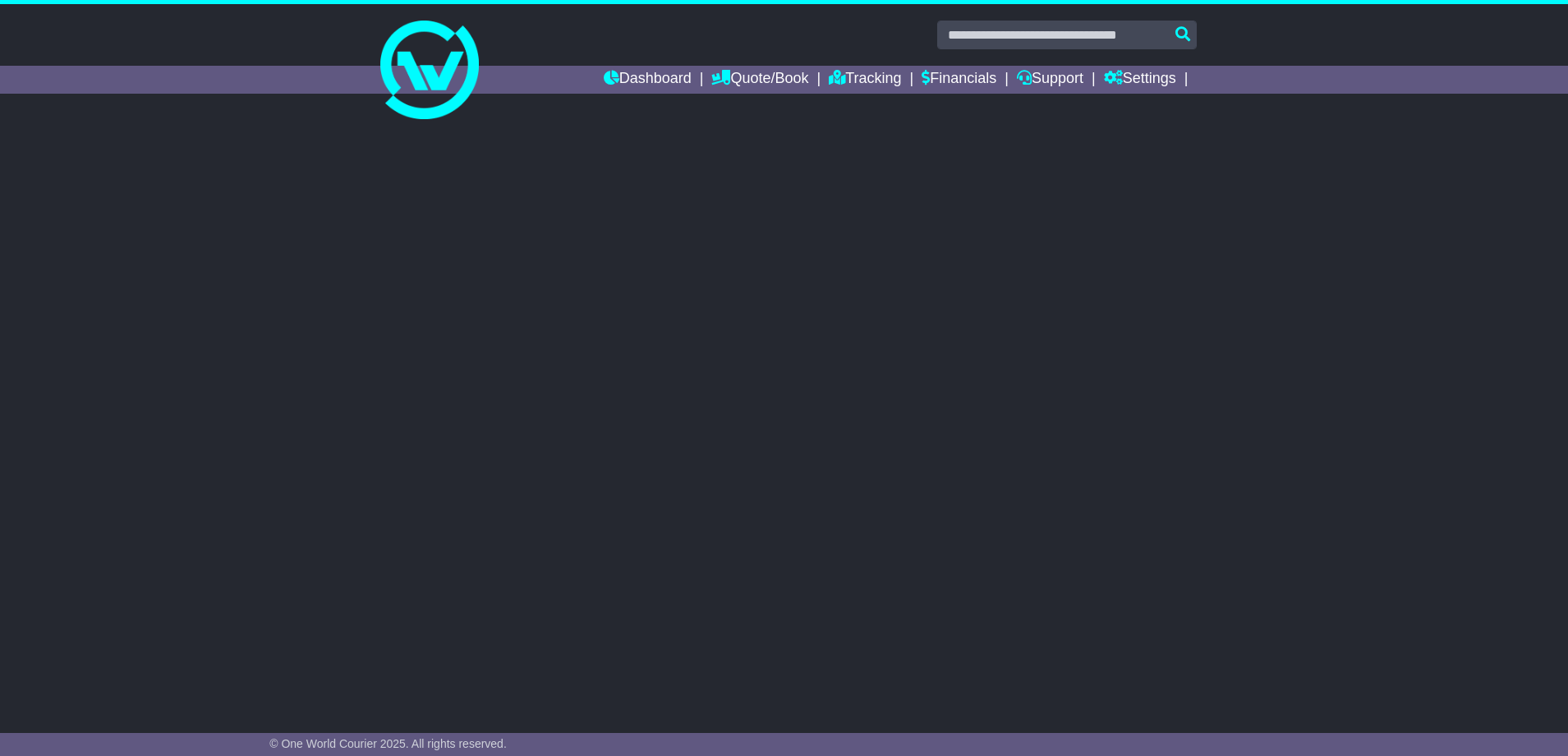 scroll, scrollTop: 0, scrollLeft: 0, axis: both 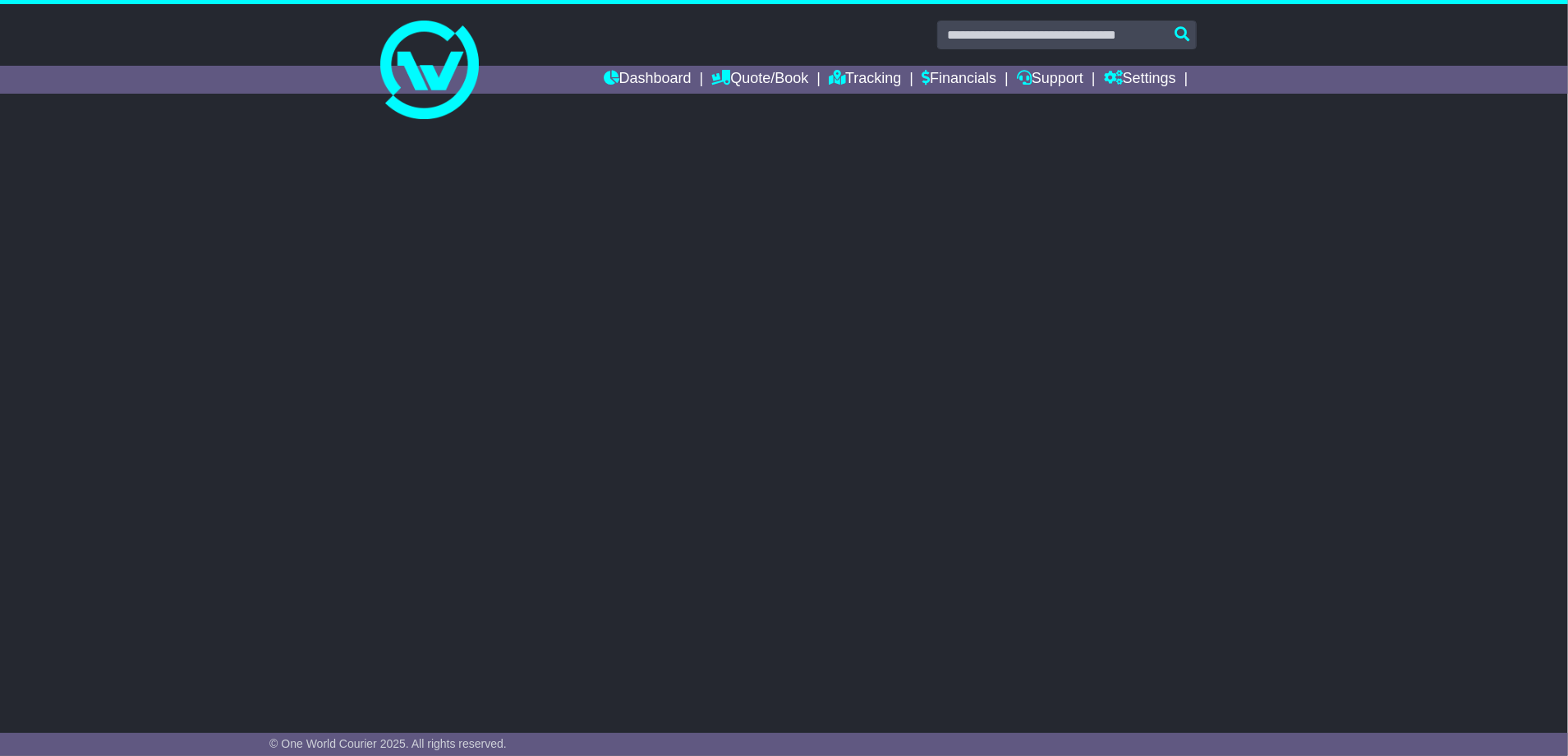 select on "**" 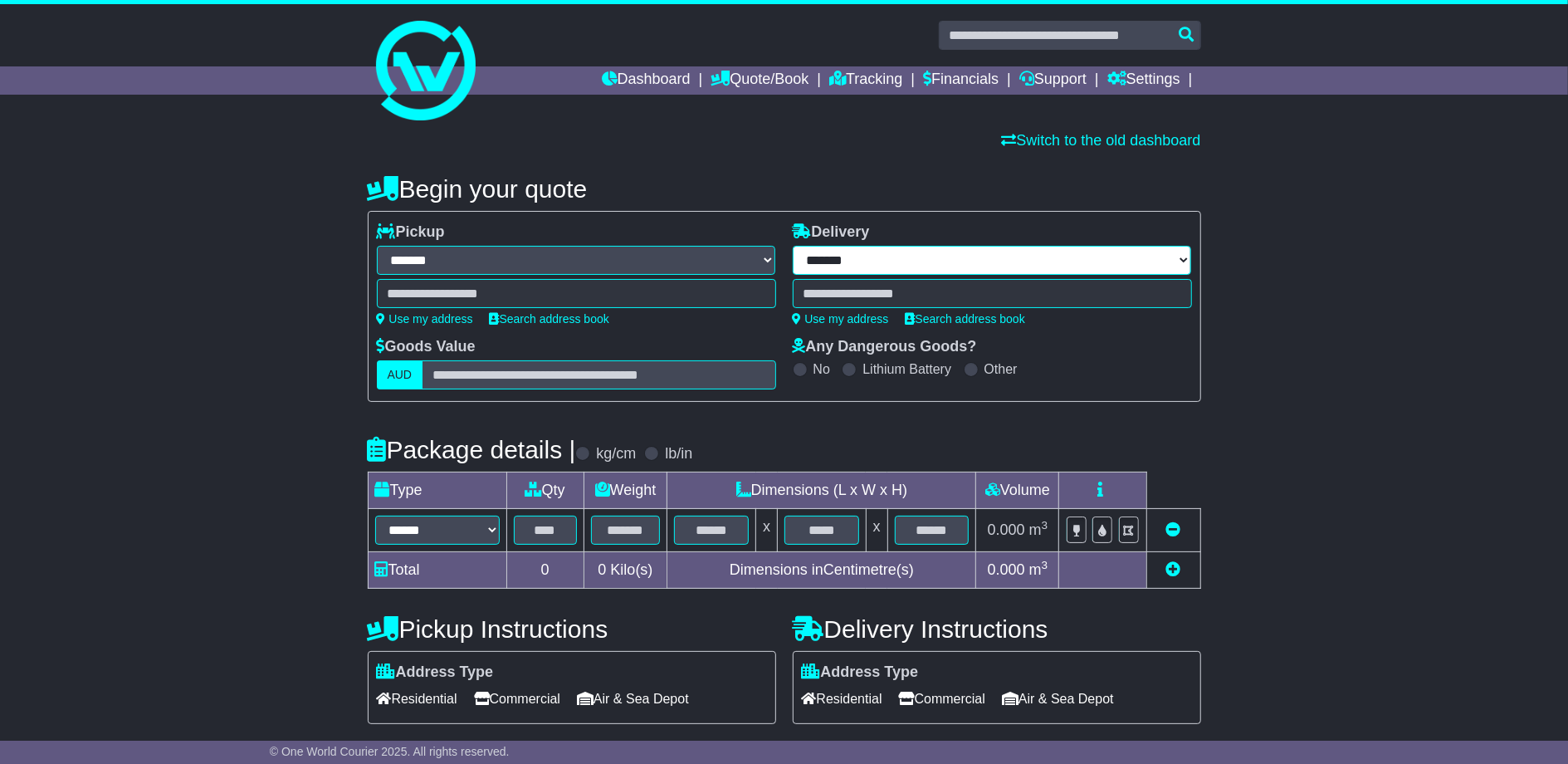 select on "***" 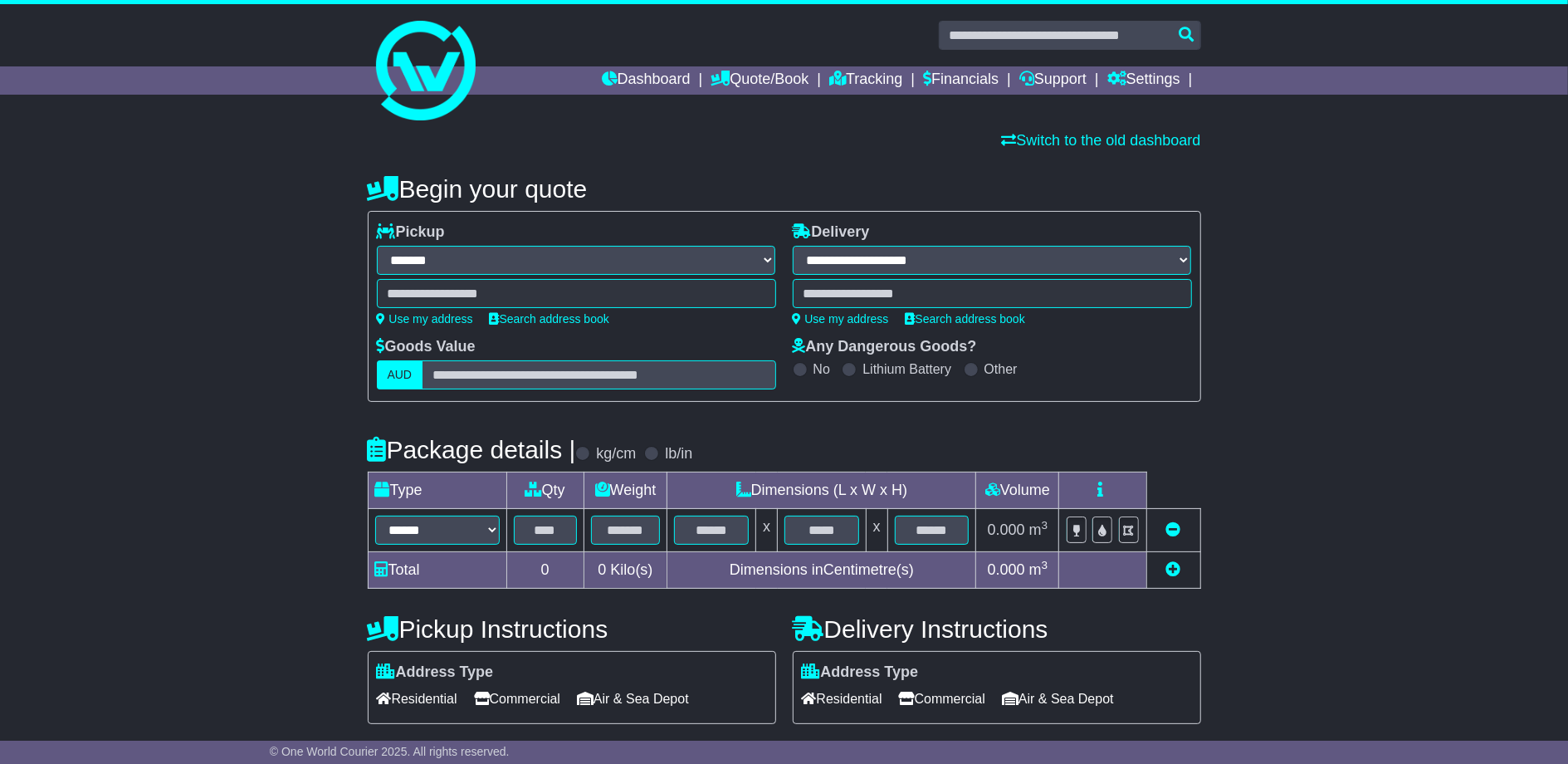 click at bounding box center [576, 293] 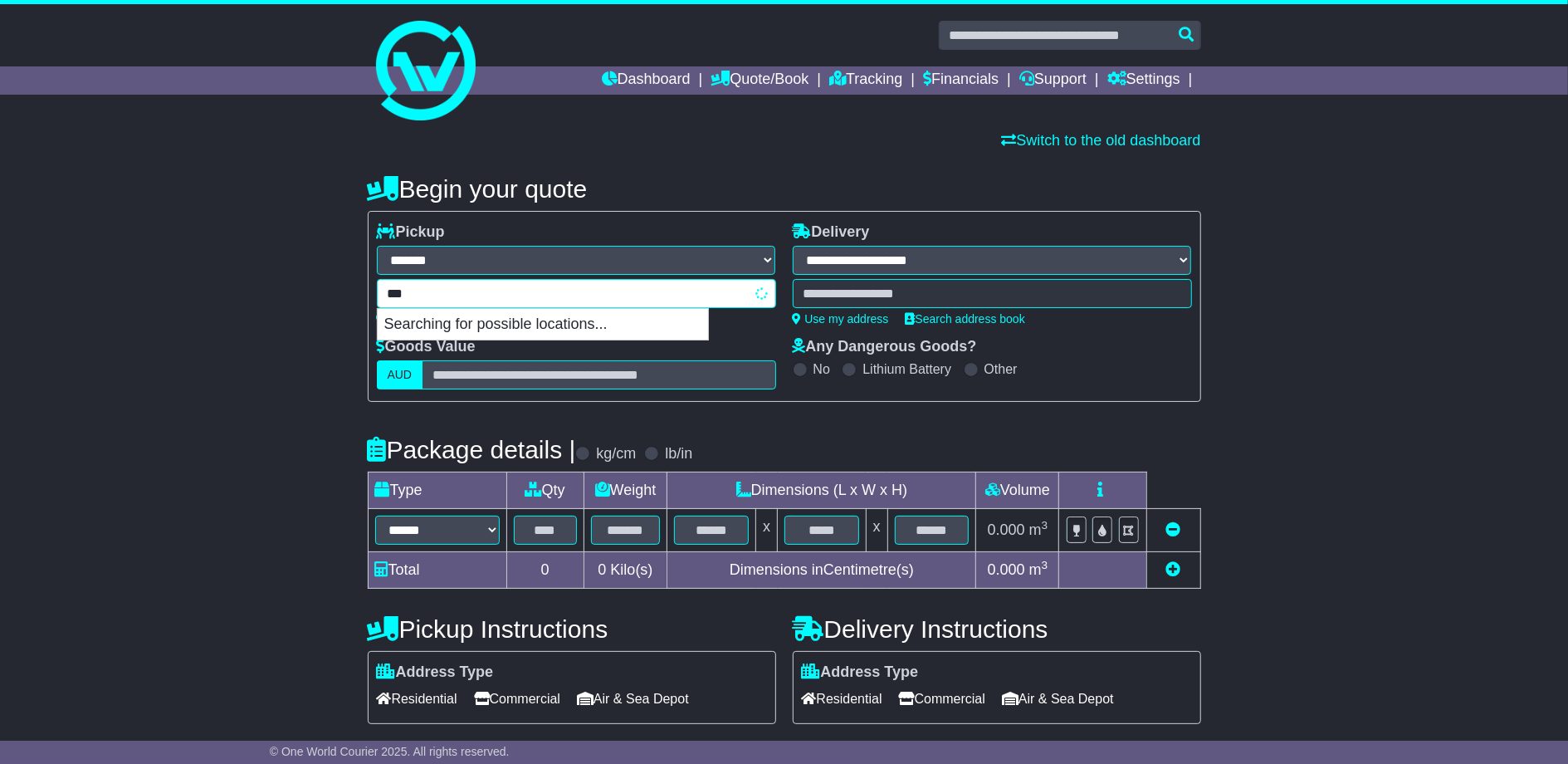 type on "****" 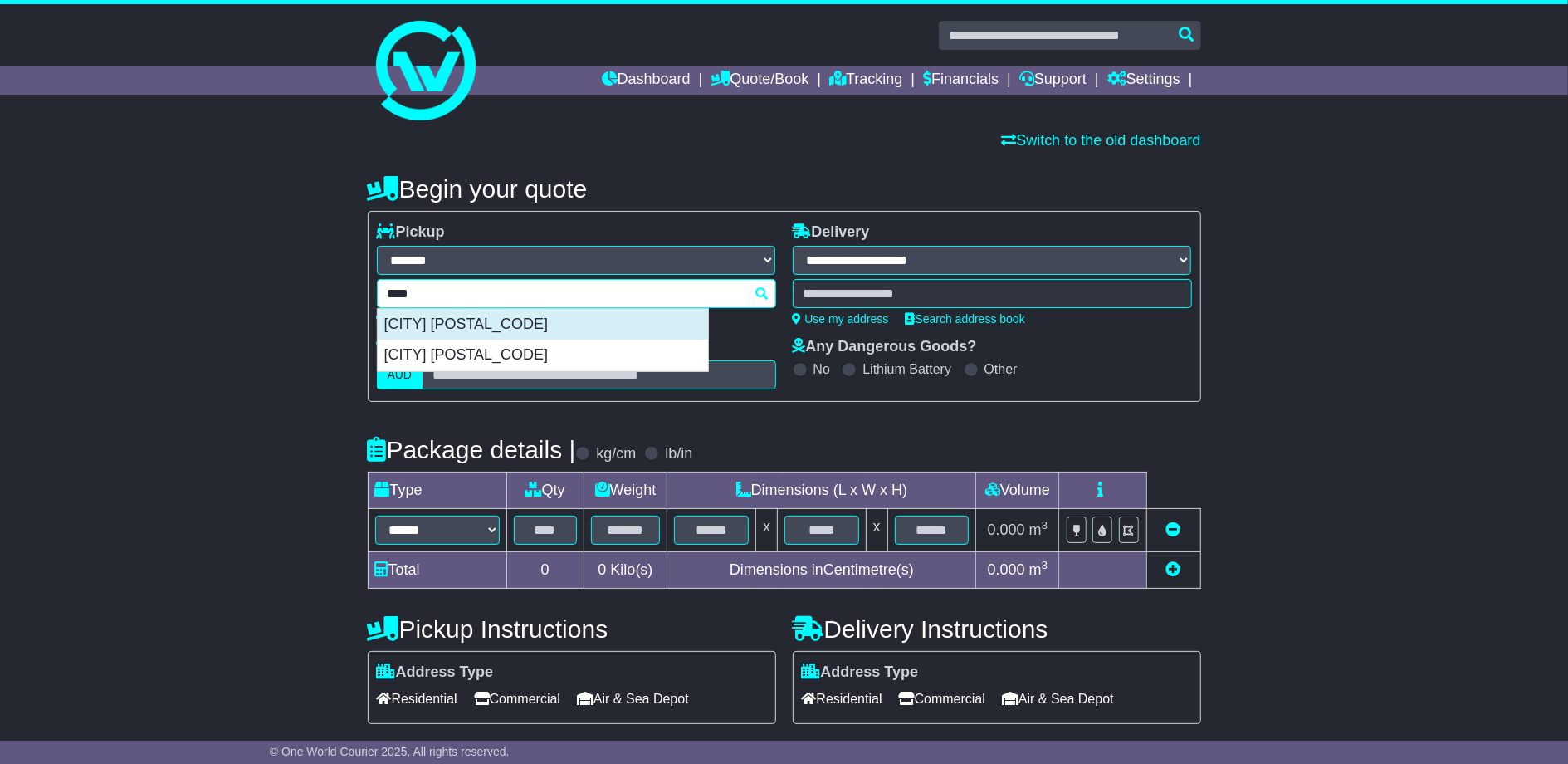 click on "LEOPOLD 3224" at bounding box center (543, 325) 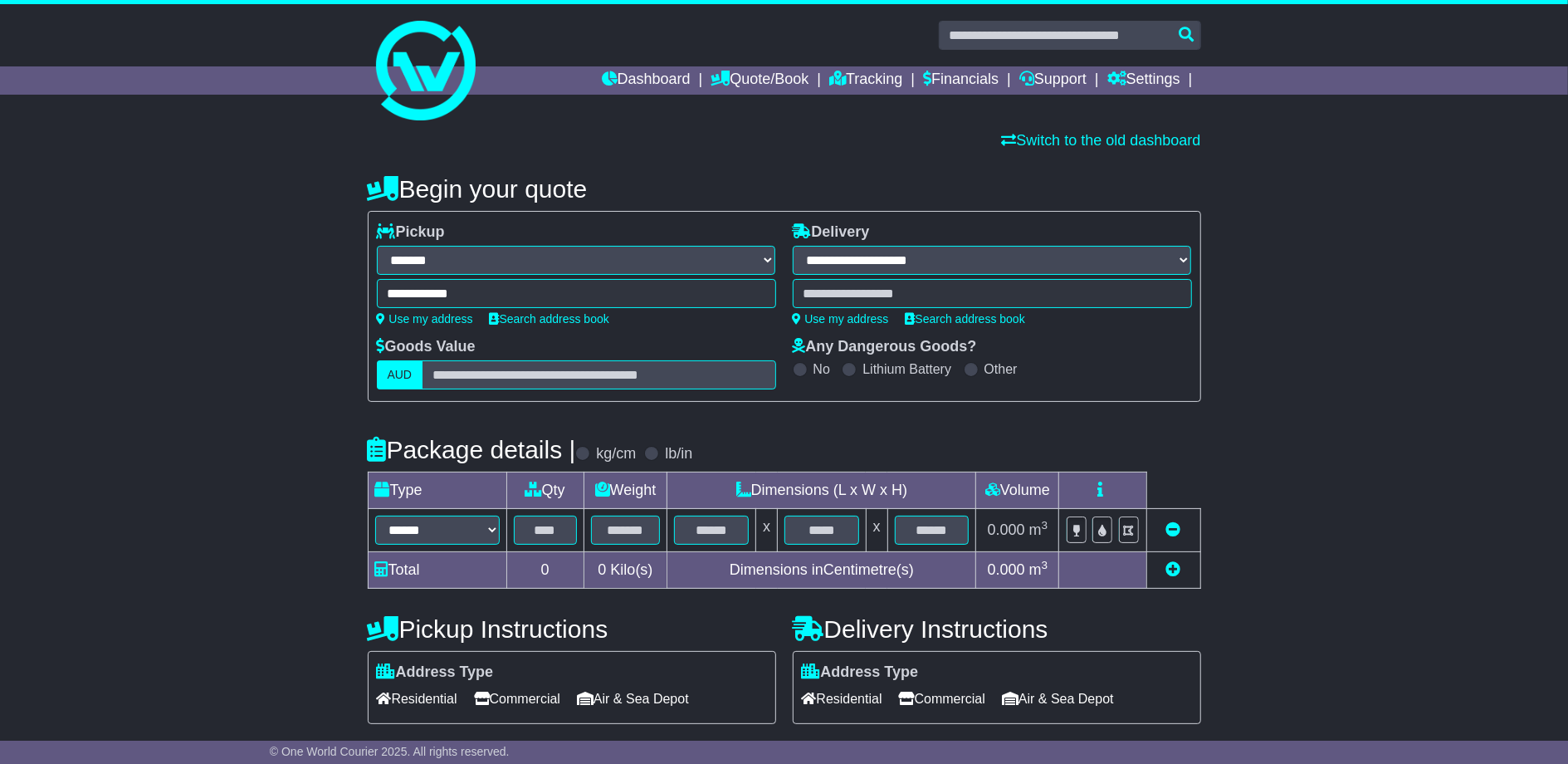 type on "**********" 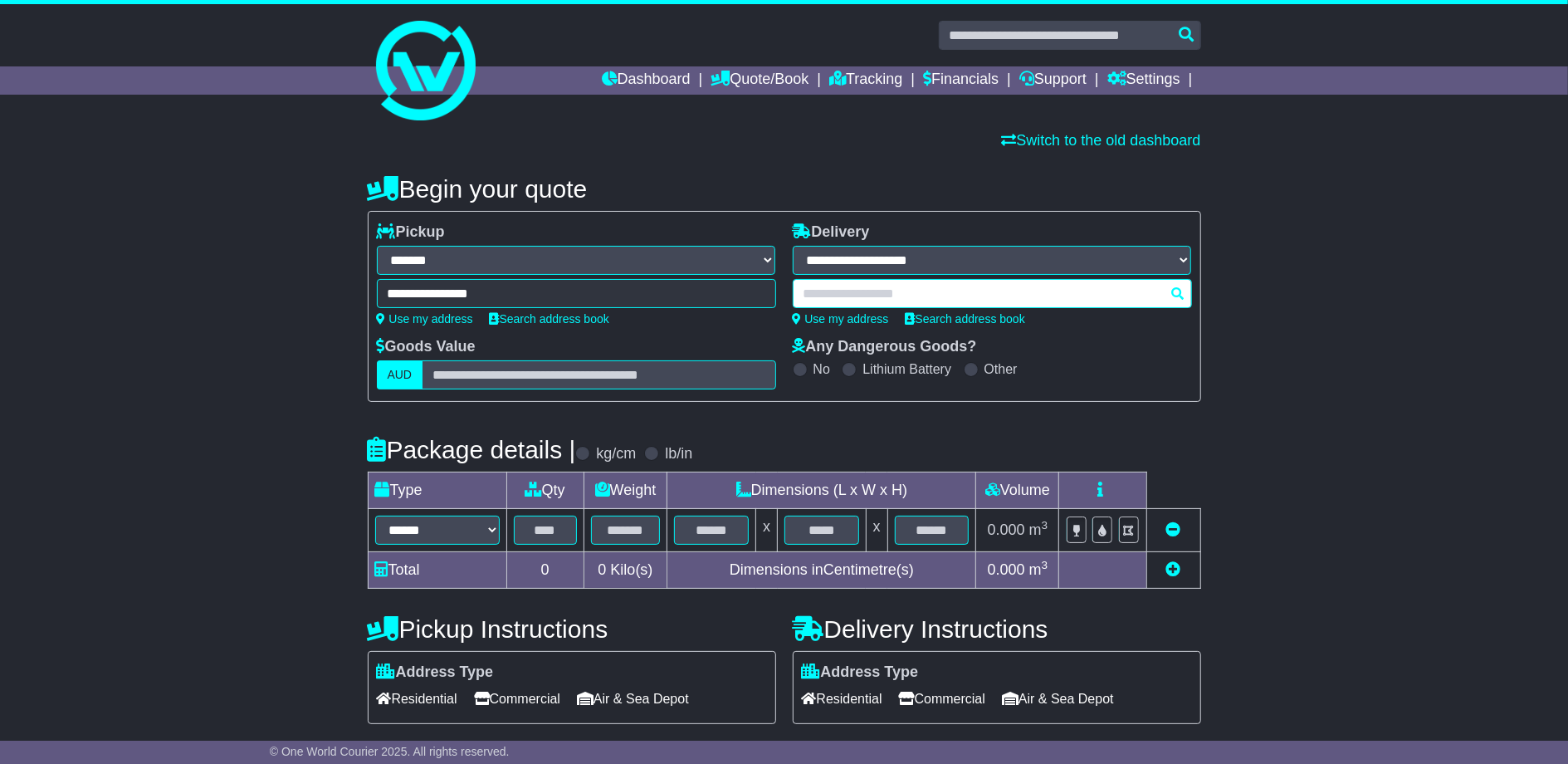 click at bounding box center (992, 293) 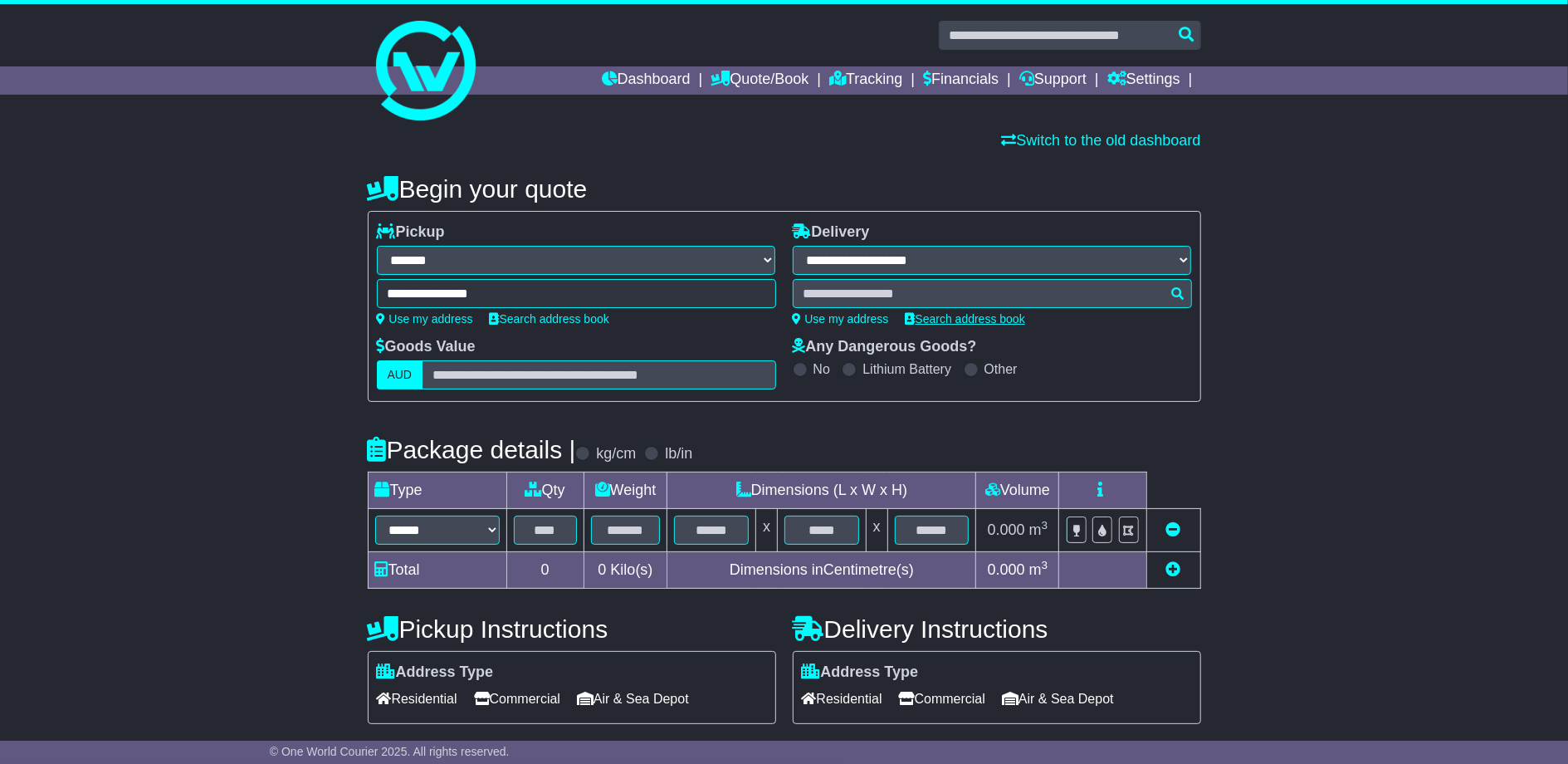 click on "Search address book" at bounding box center [965, 319] 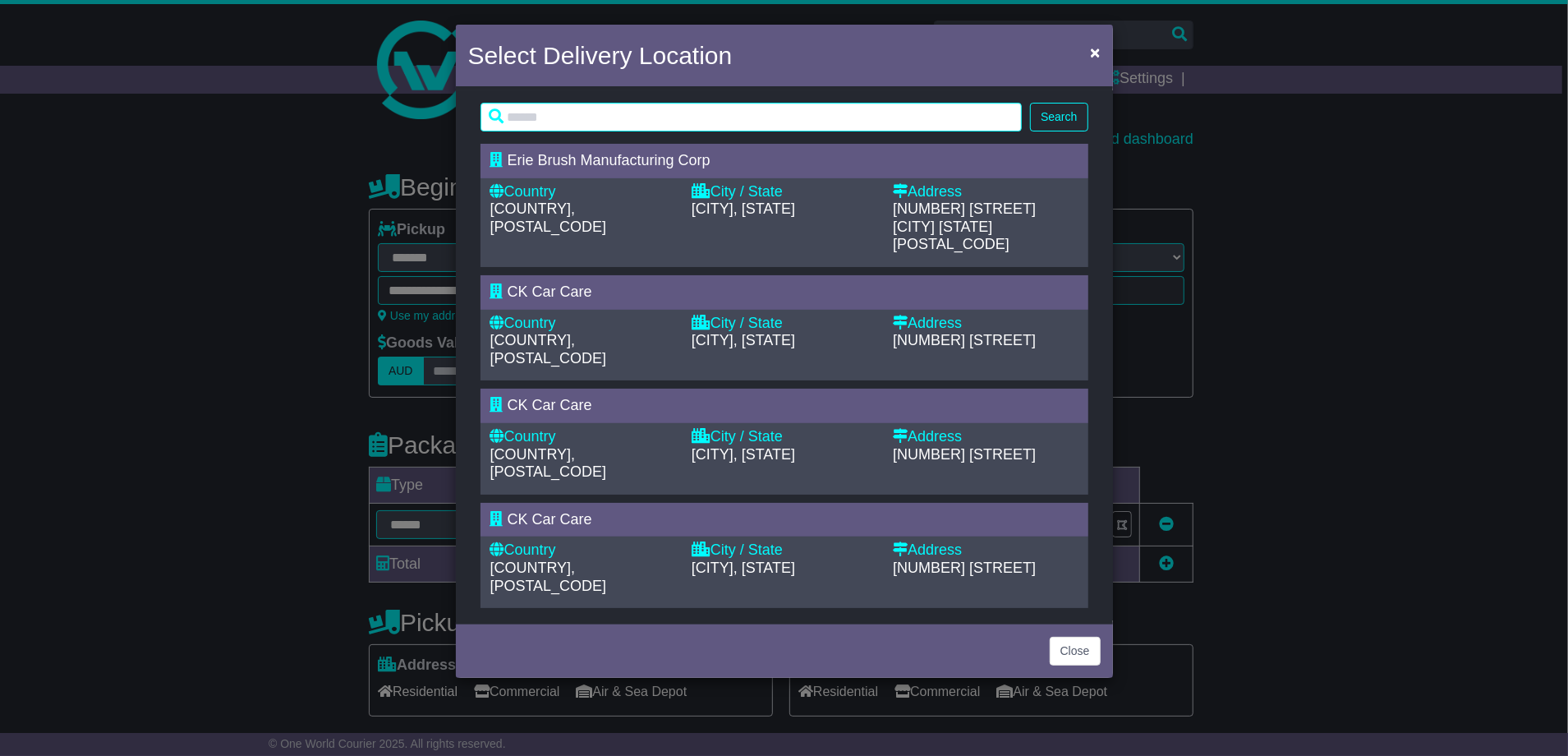 click on "United States Of America, 64063" at bounding box center (549, 349) 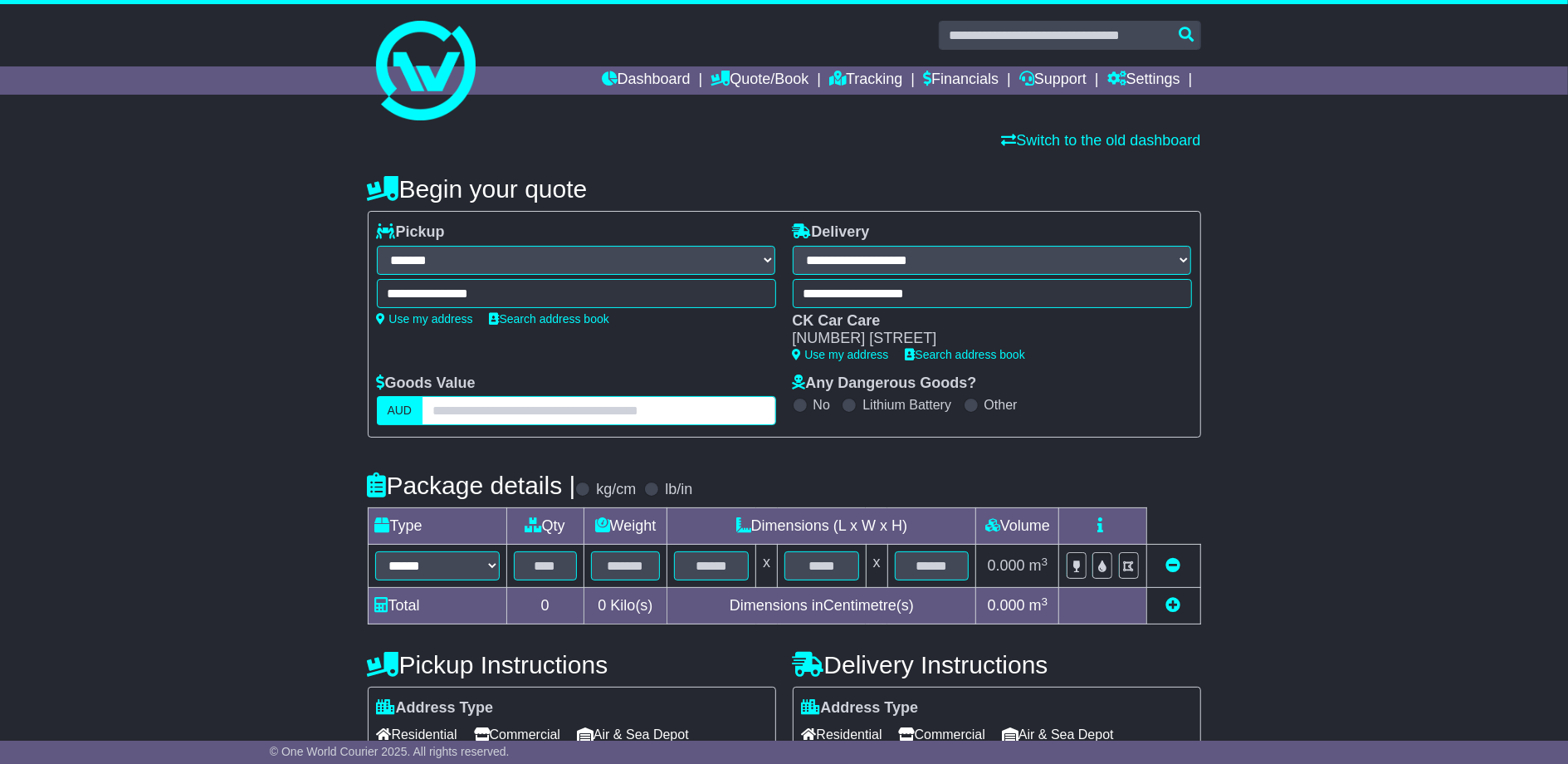 click at bounding box center [598, 410] 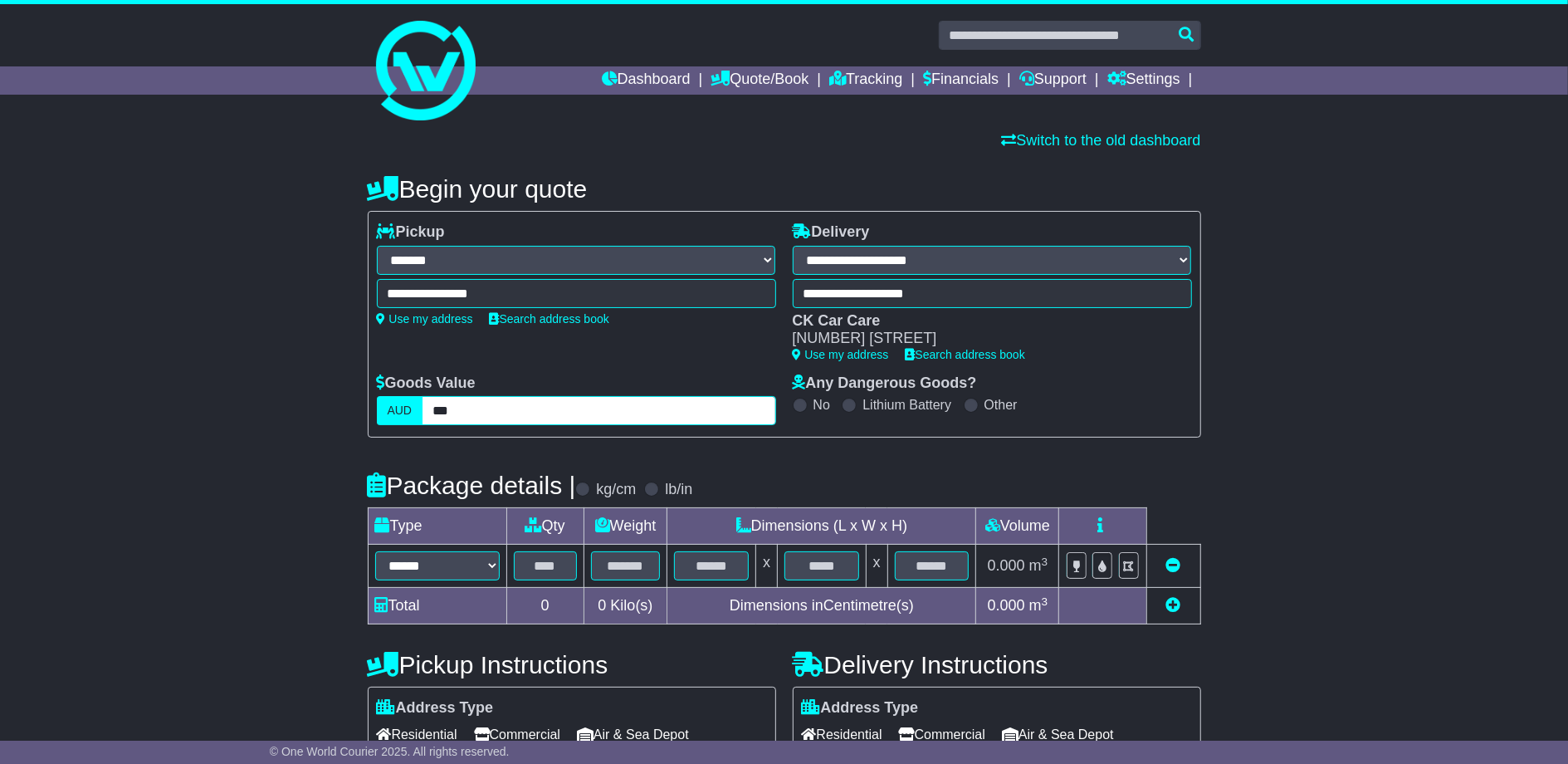 type on "***" 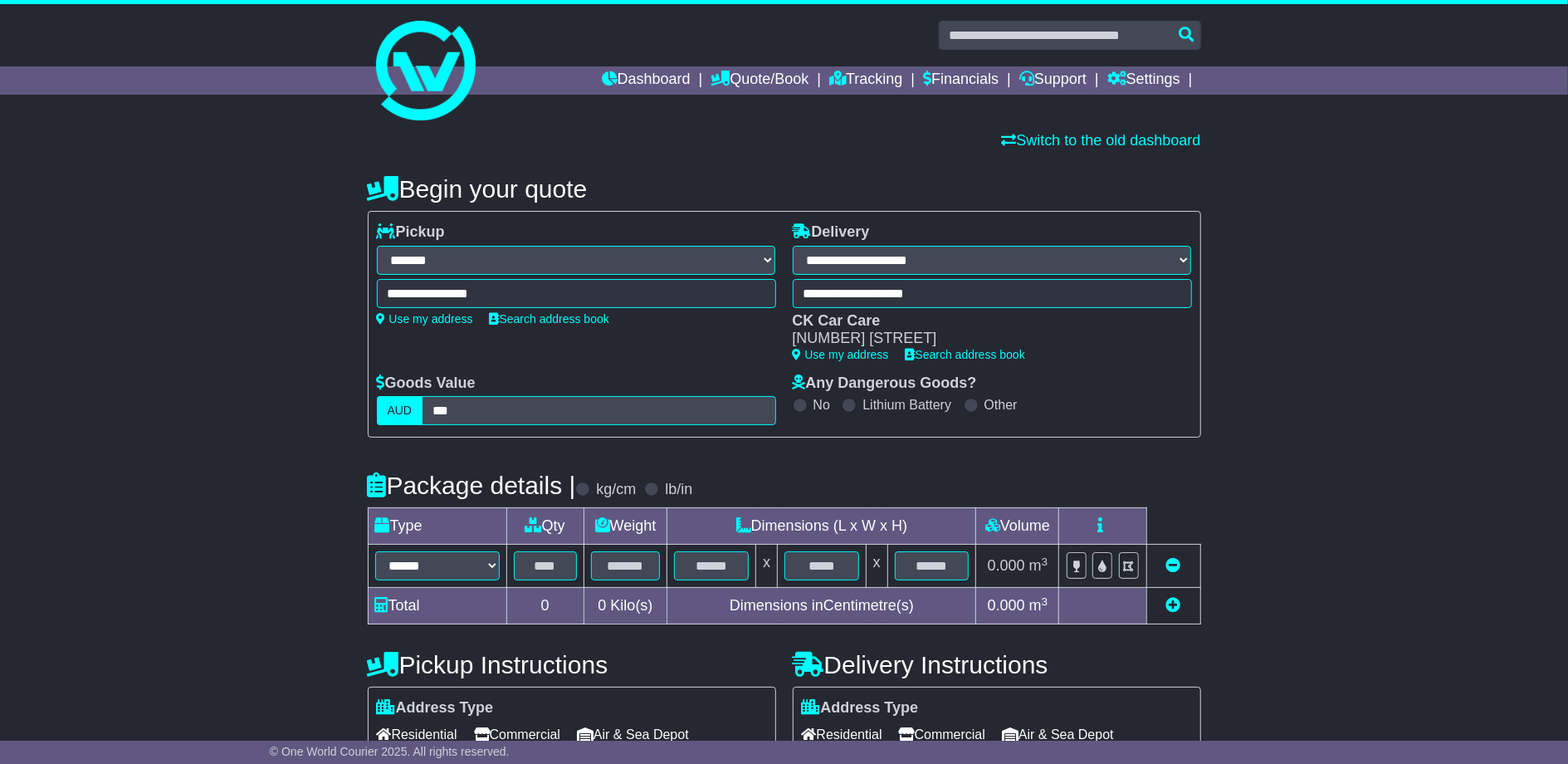 click on "**********" at bounding box center (784, 536) 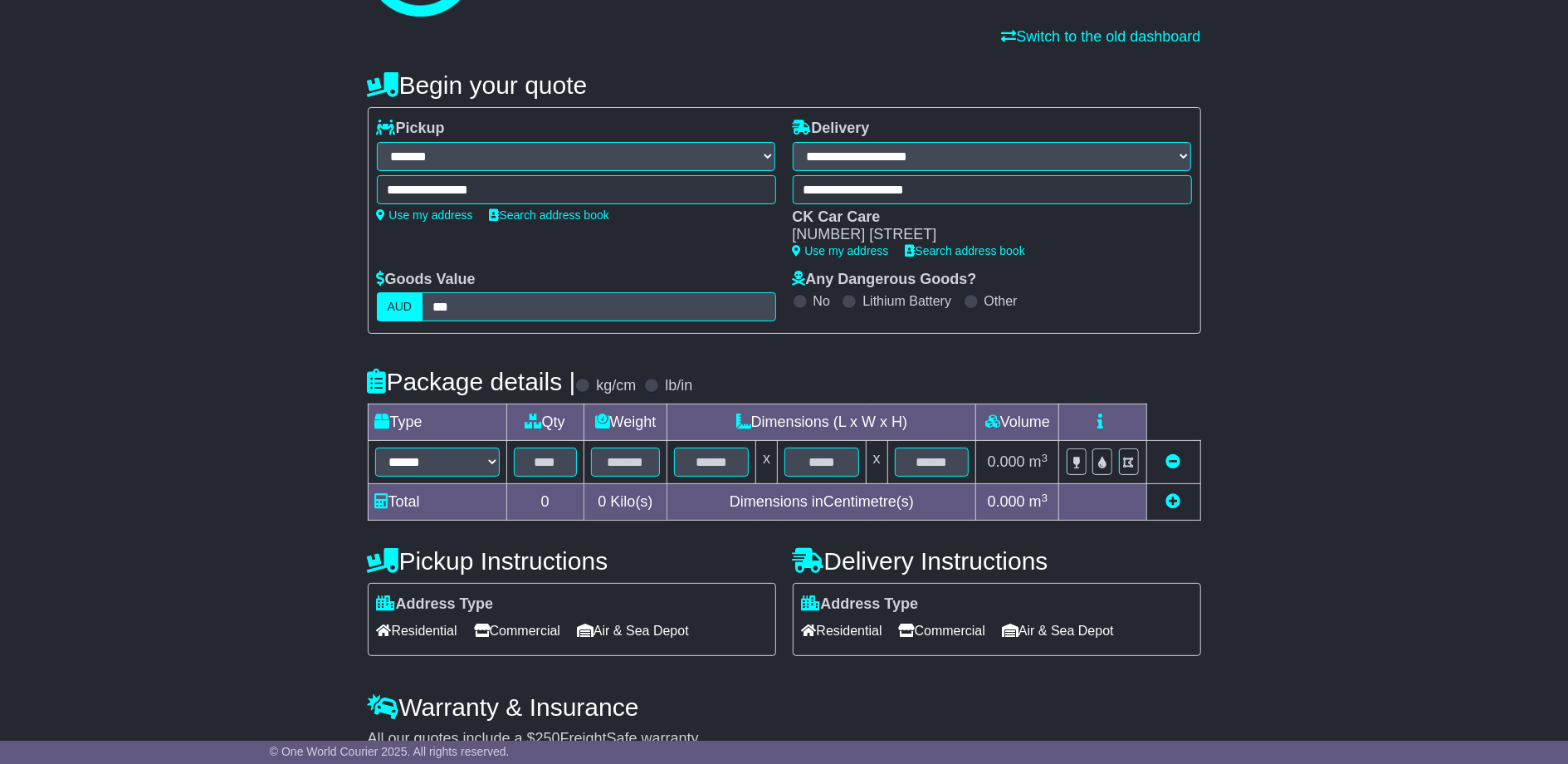 scroll, scrollTop: 108, scrollLeft: 0, axis: vertical 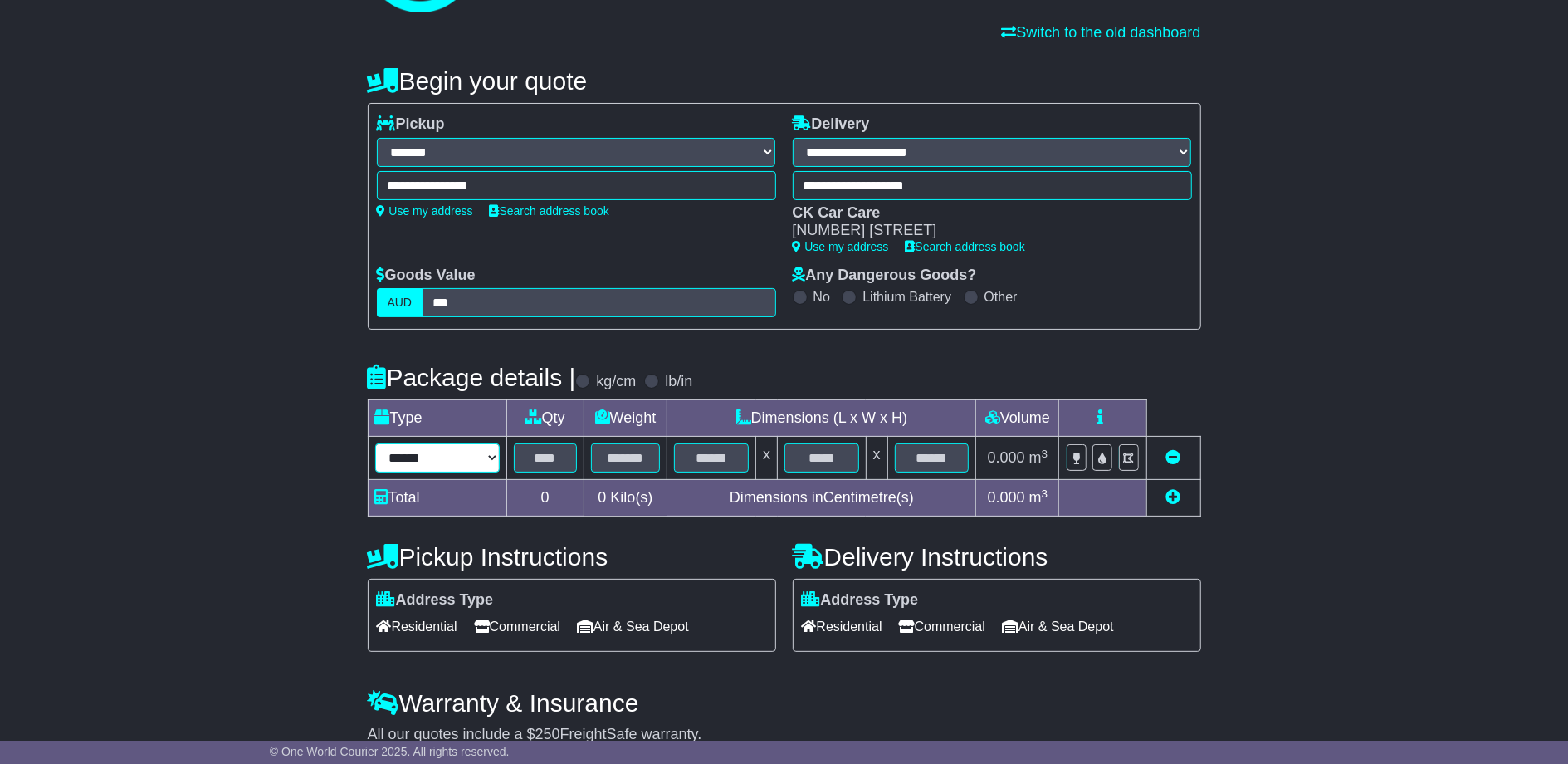 select on "*****" 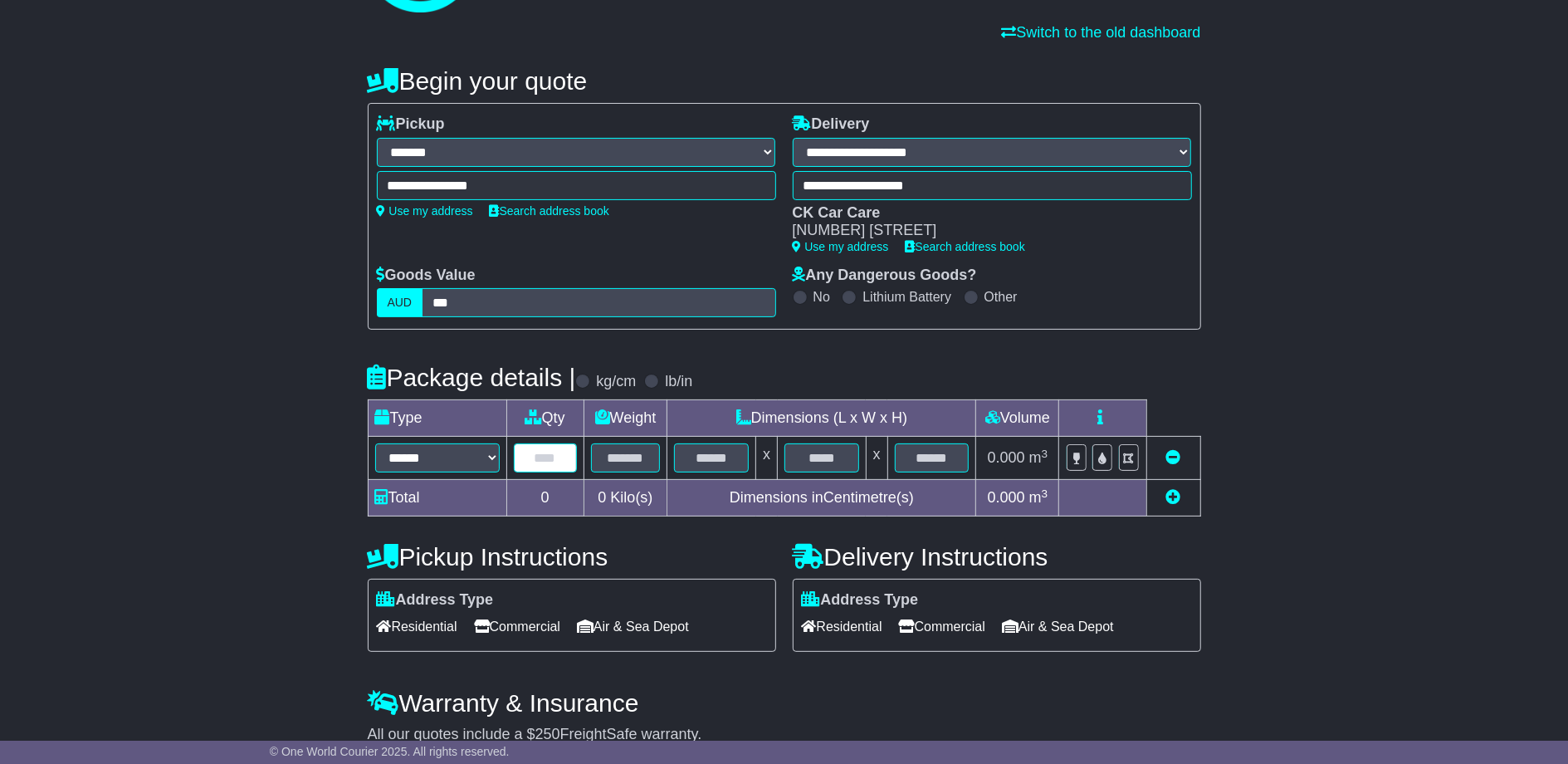 click at bounding box center (545, 458) 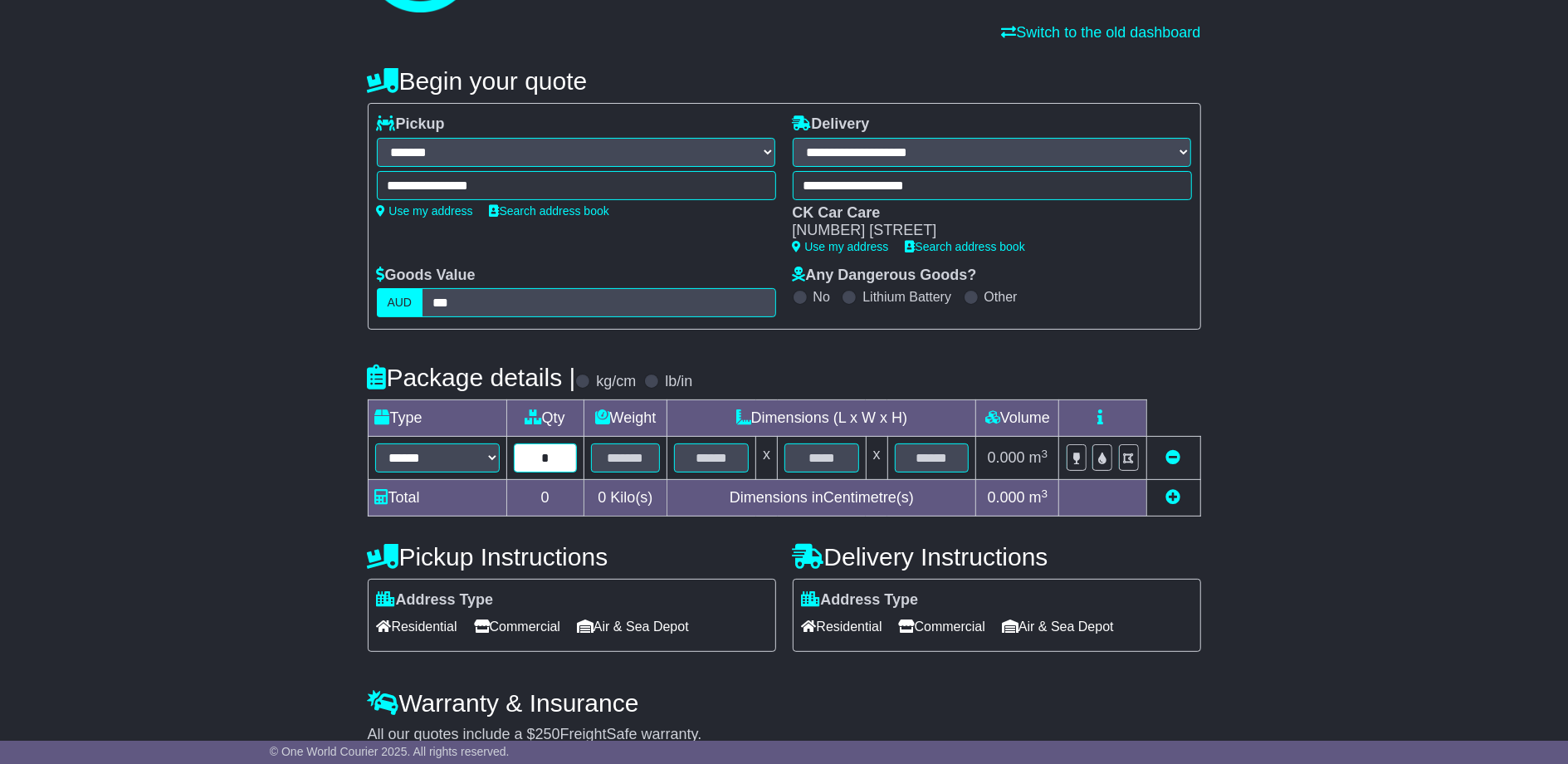 type on "*" 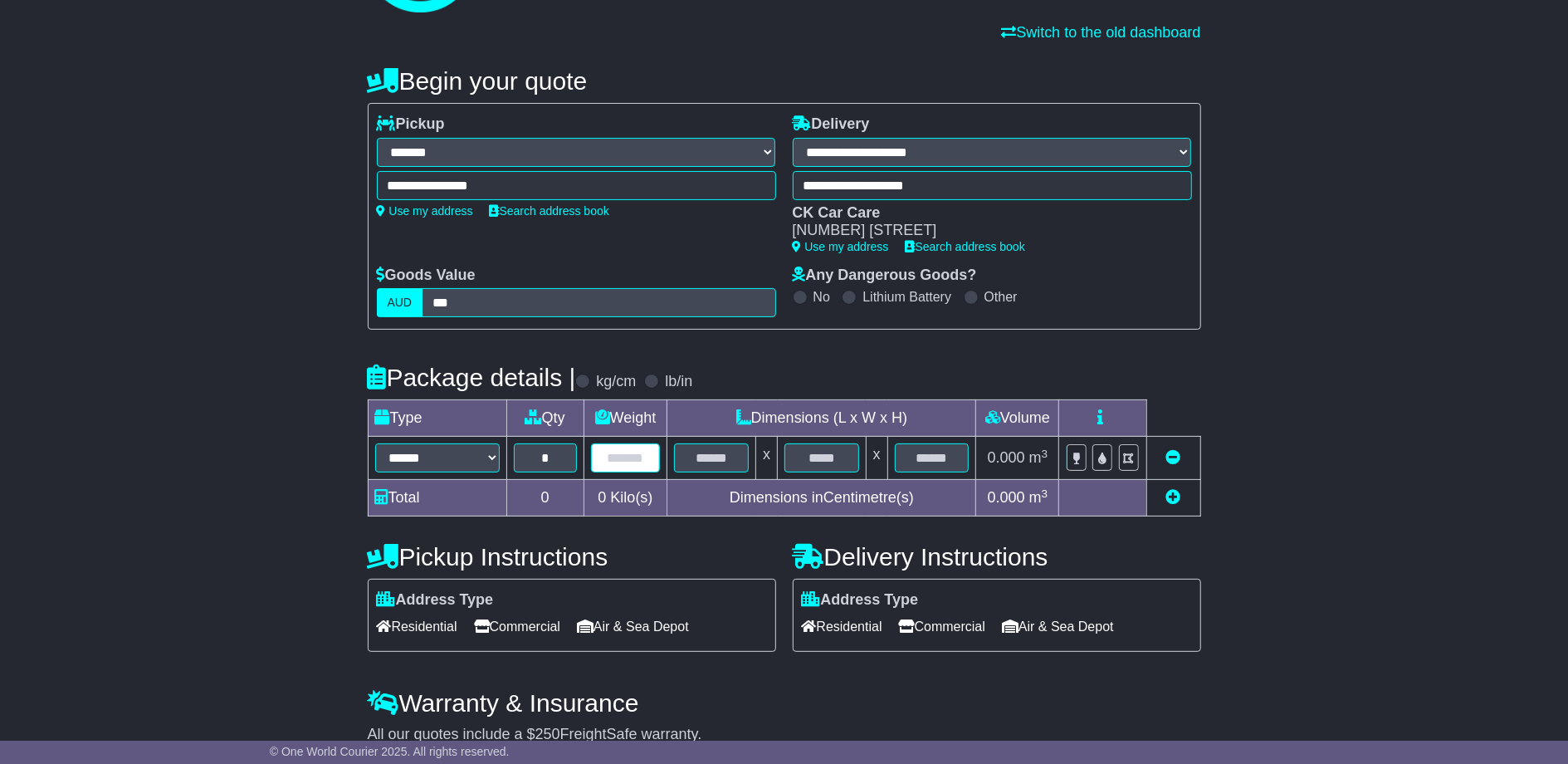 click at bounding box center (626, 458) 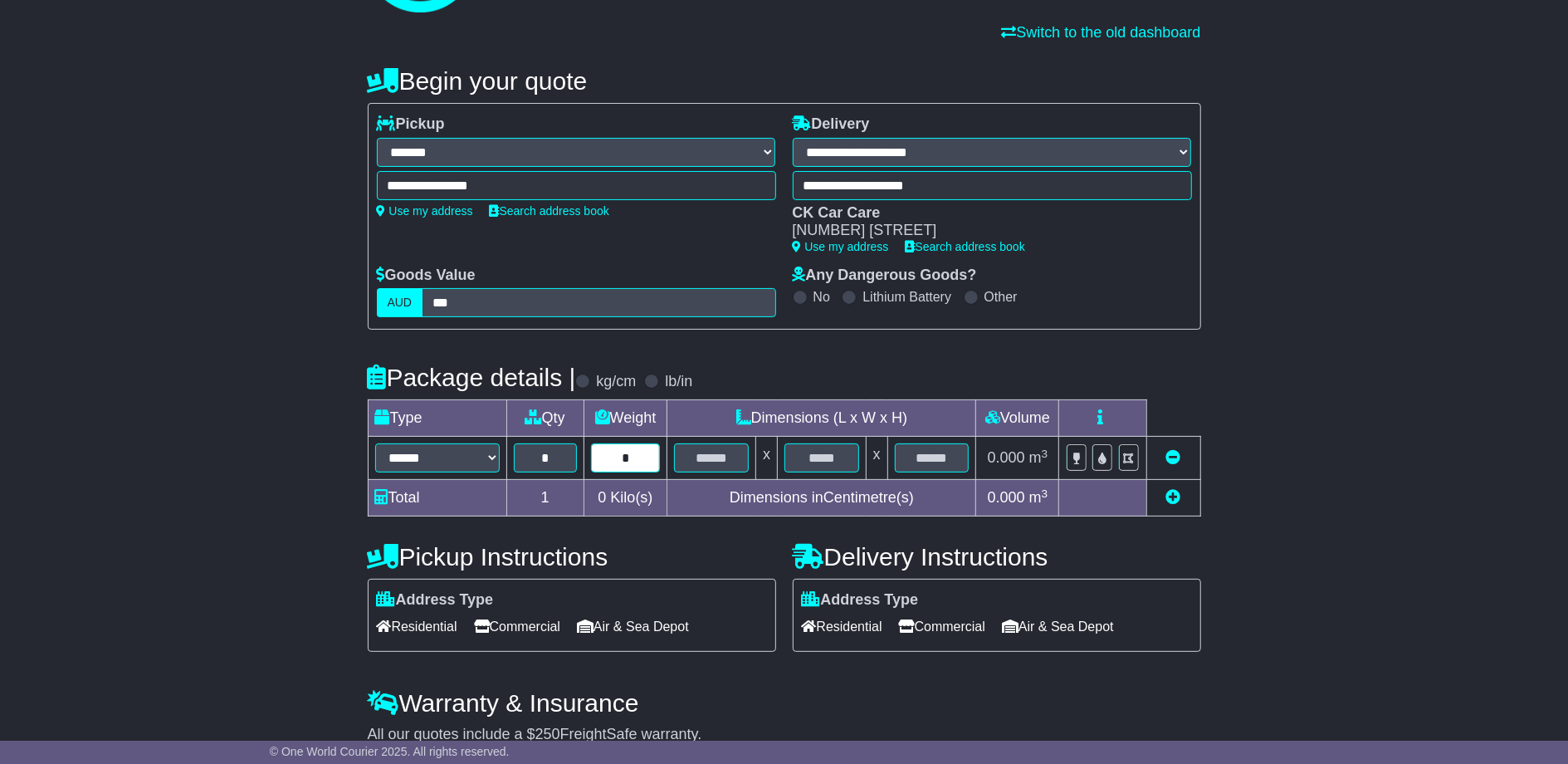 type on "*" 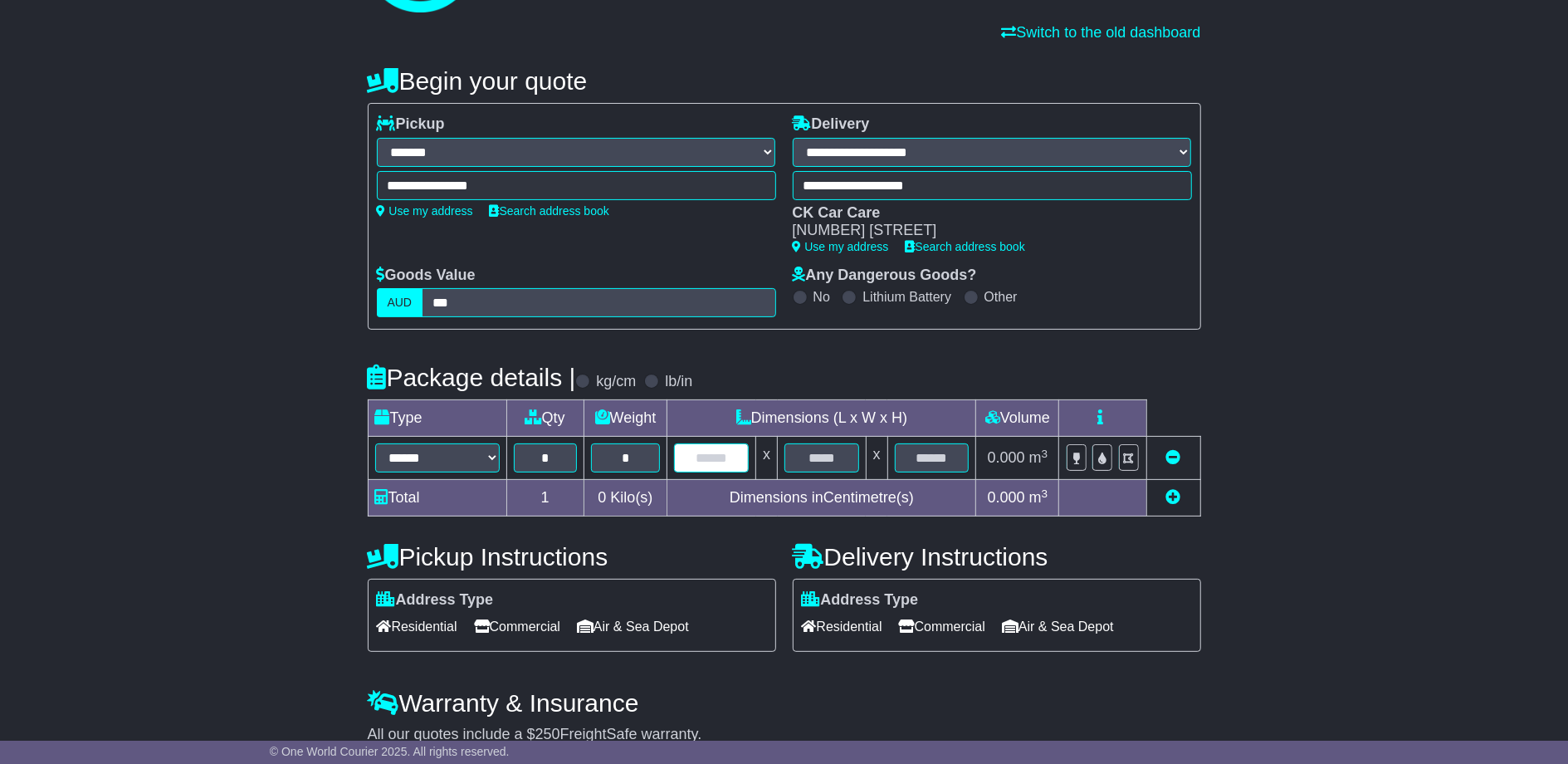 click at bounding box center (711, 458) 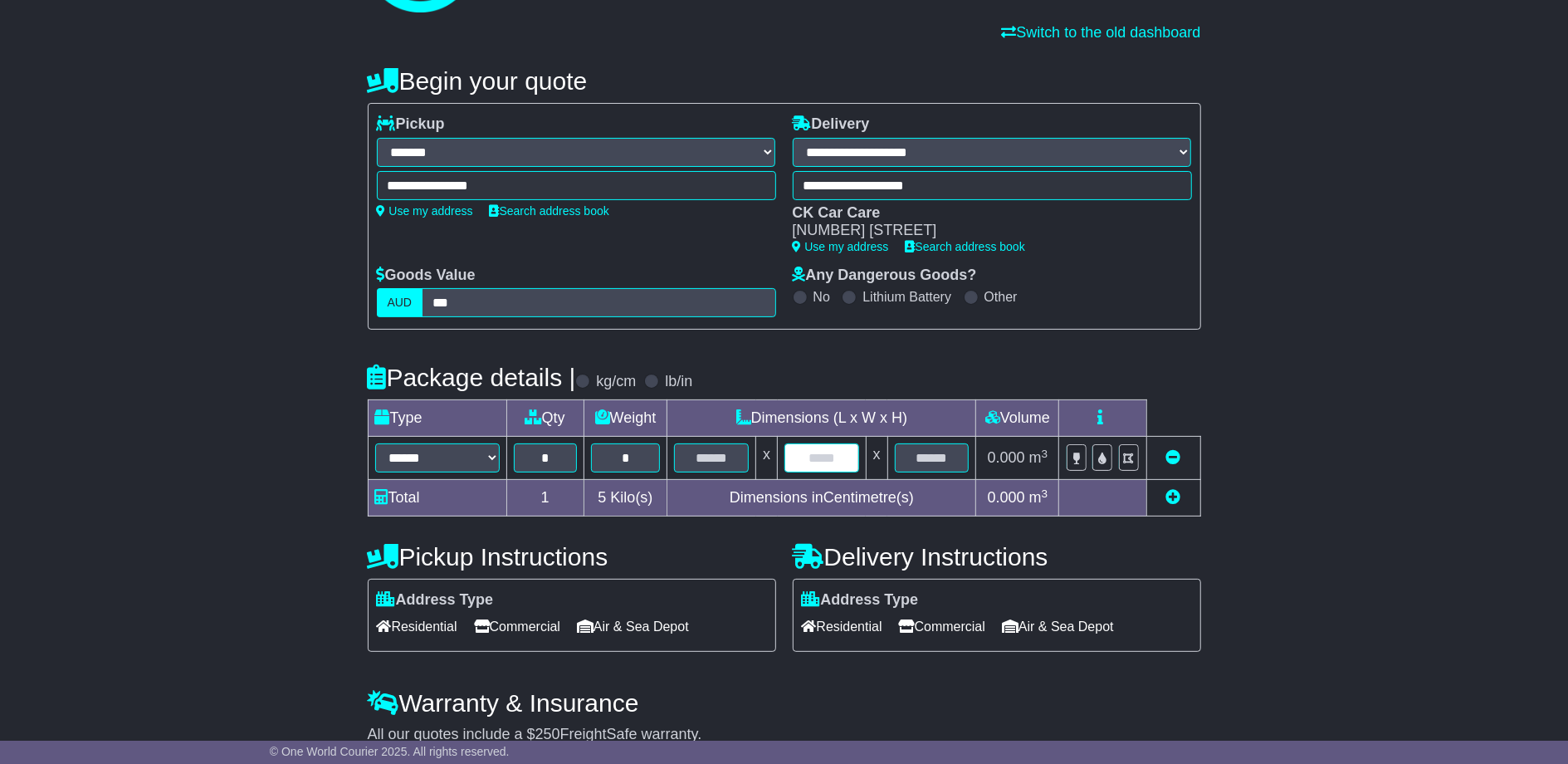 click at bounding box center (822, 458) 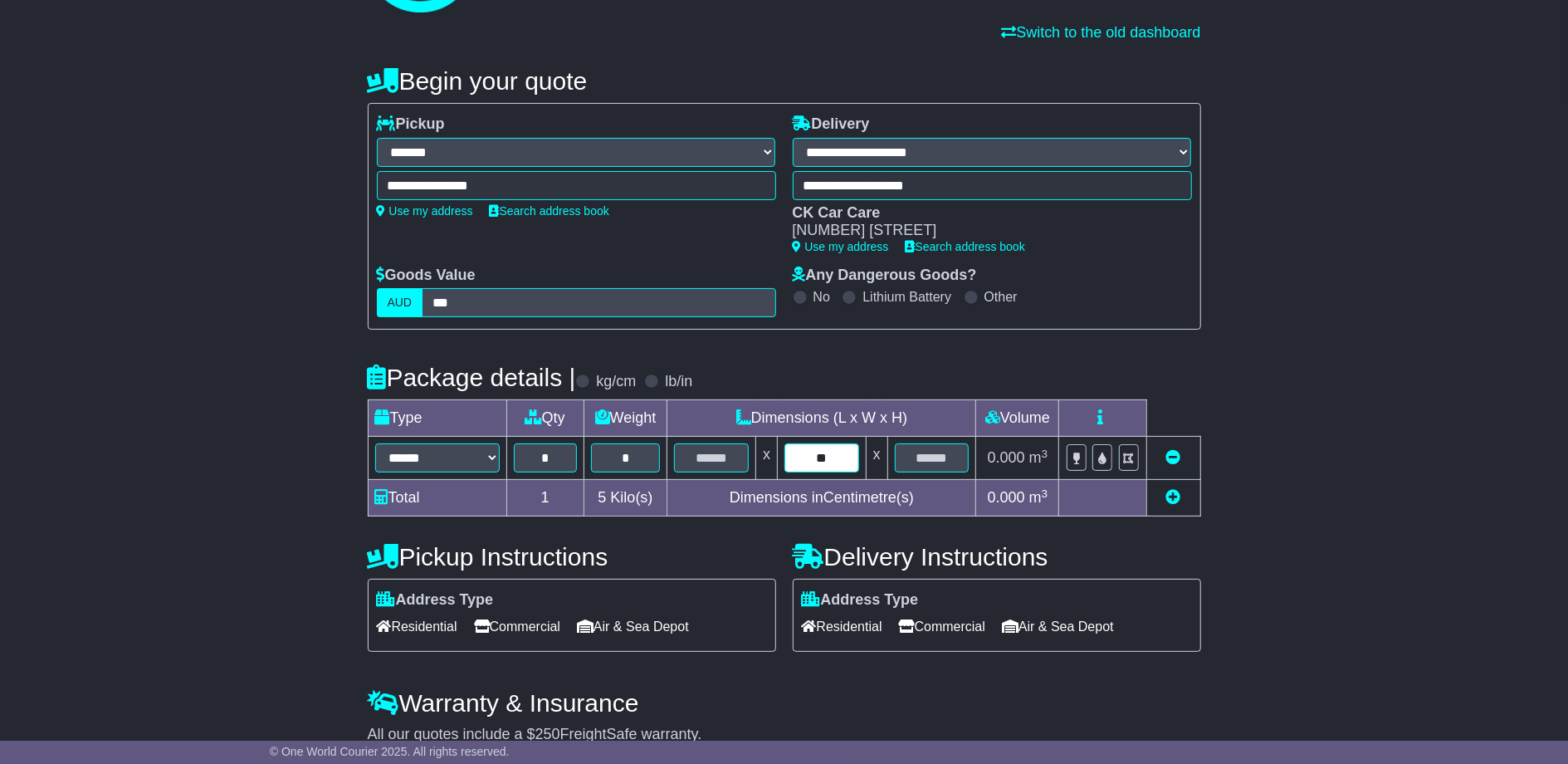 type on "**" 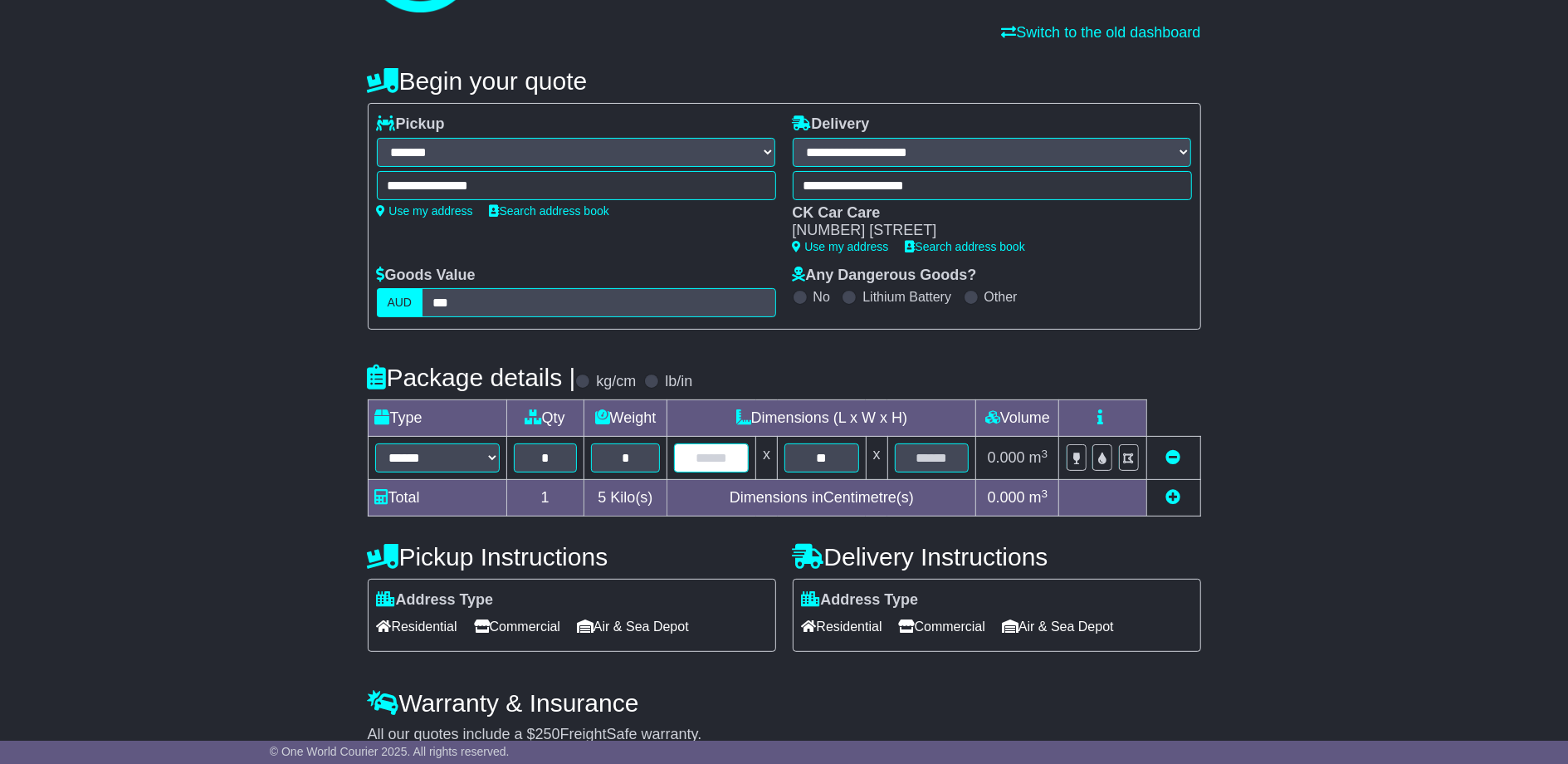 click at bounding box center (711, 458) 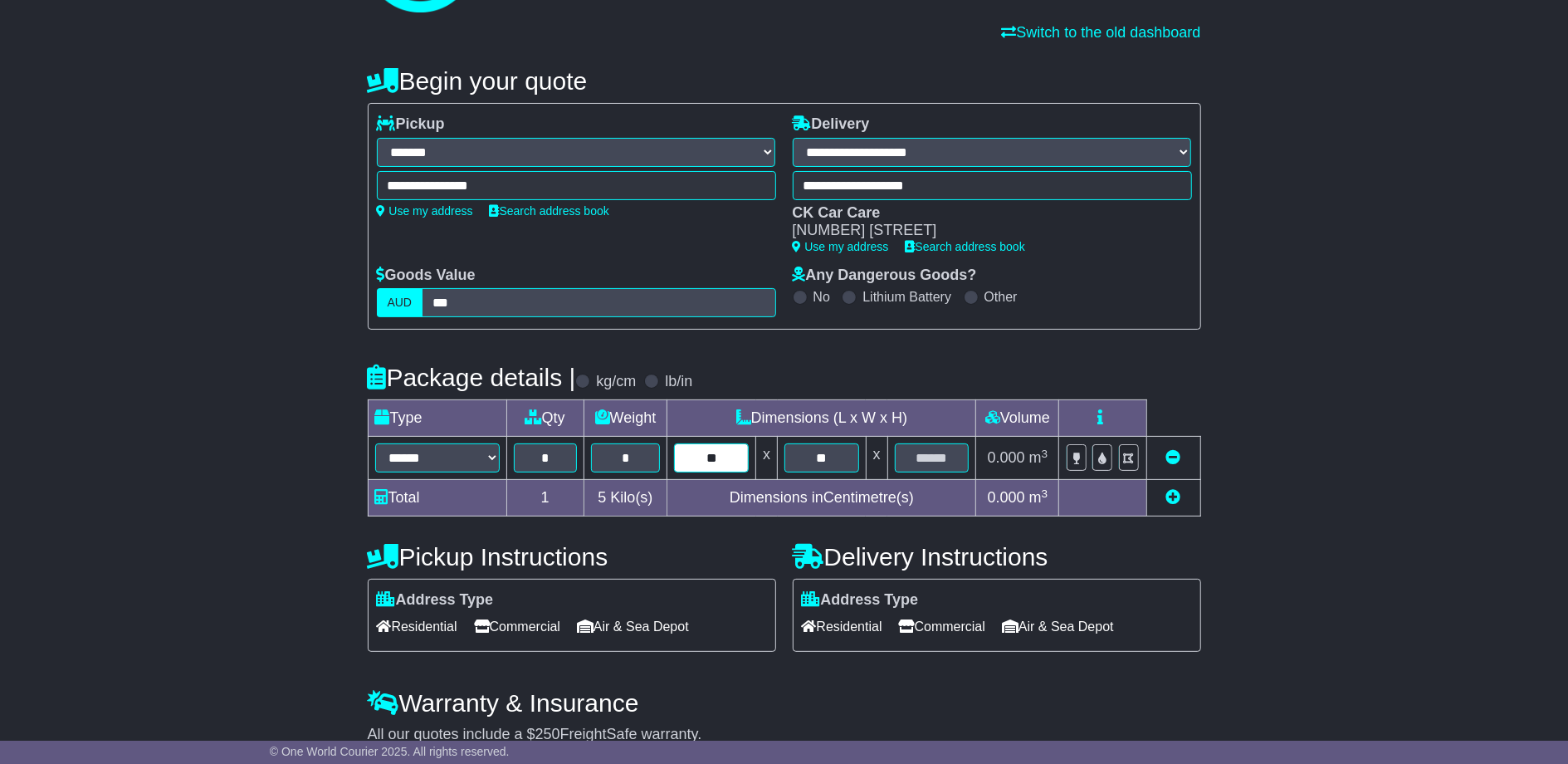 type on "**" 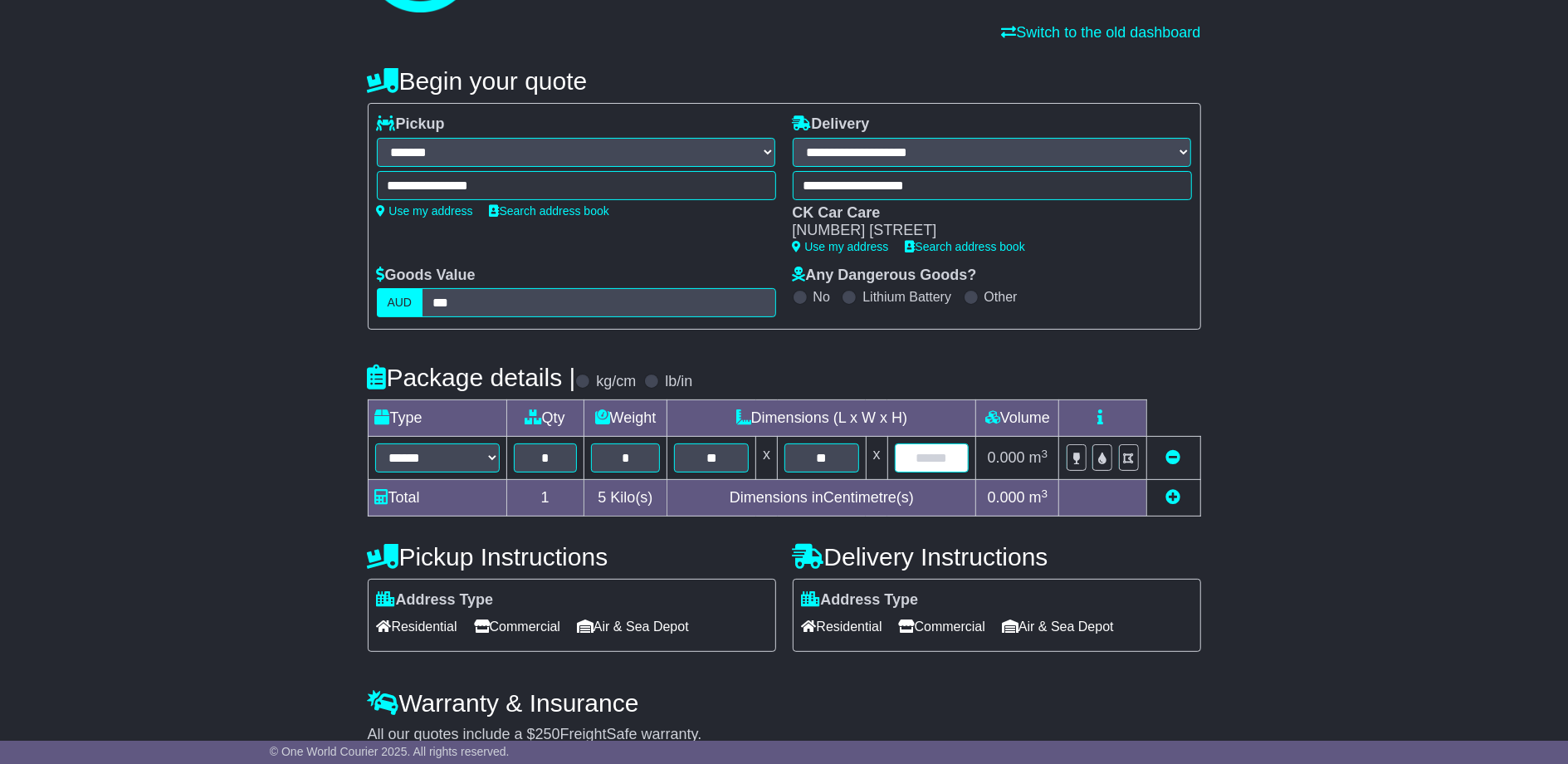 click at bounding box center [932, 458] 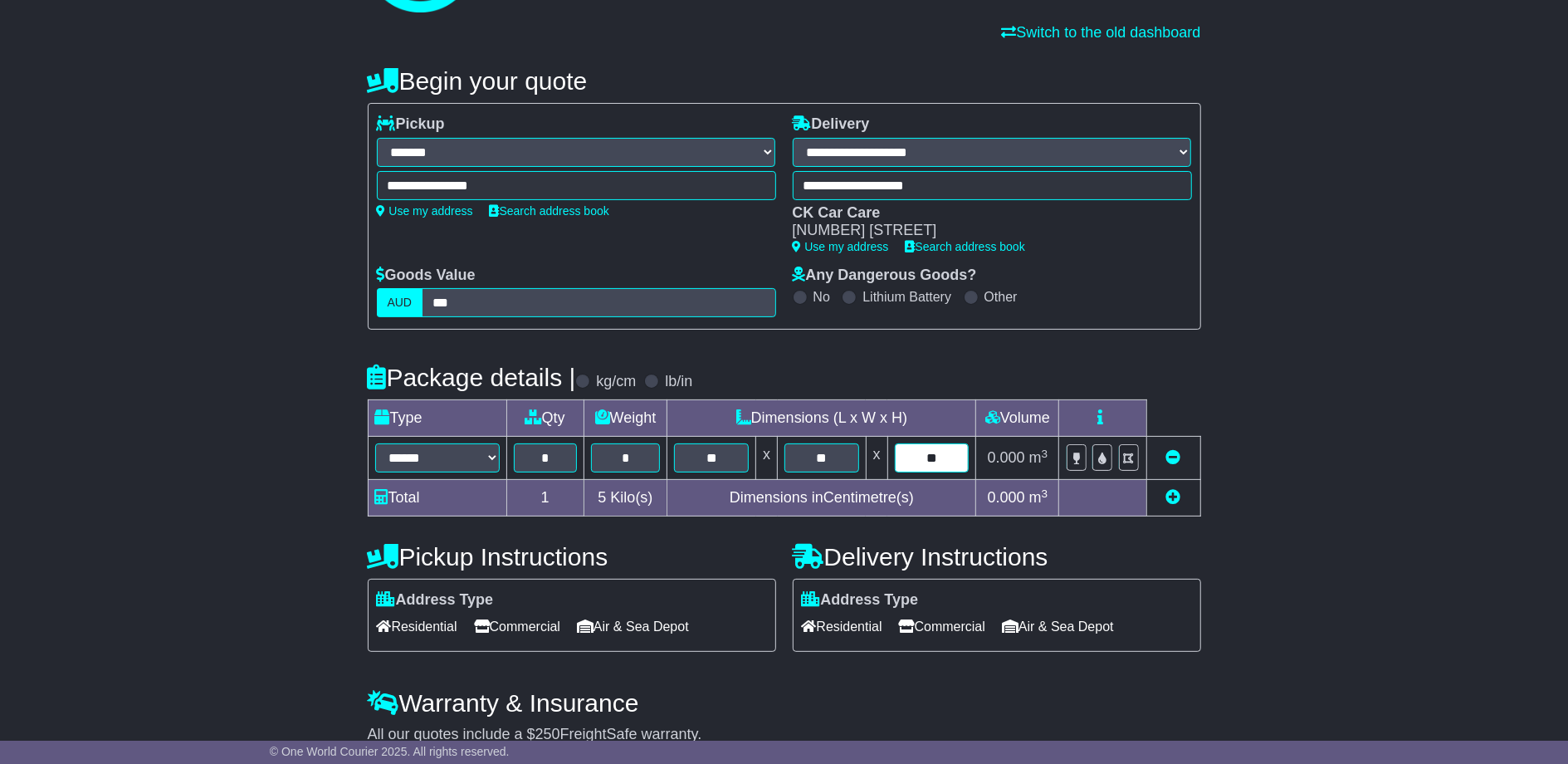 type on "**" 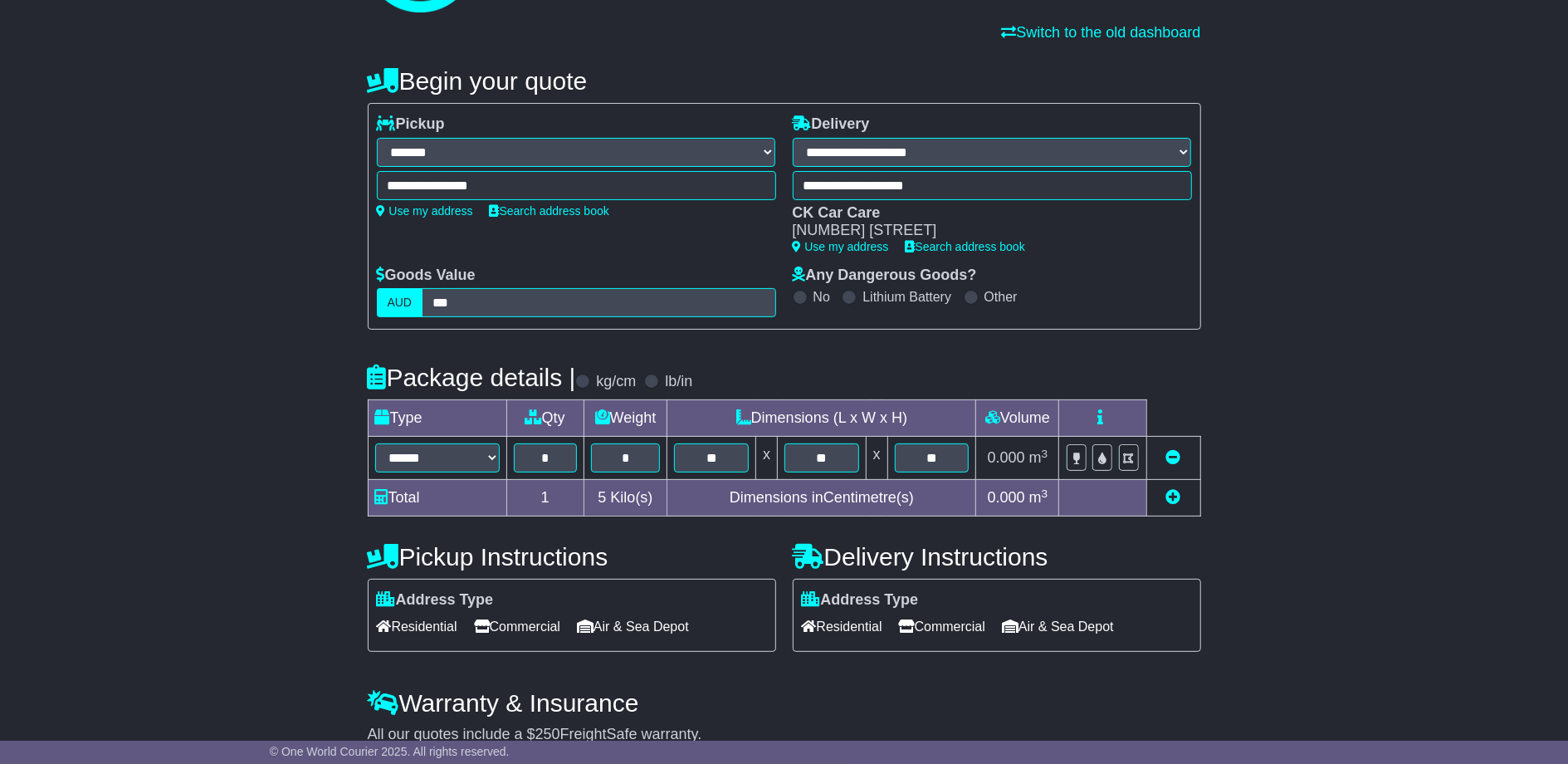 click on "**********" at bounding box center [784, 518] 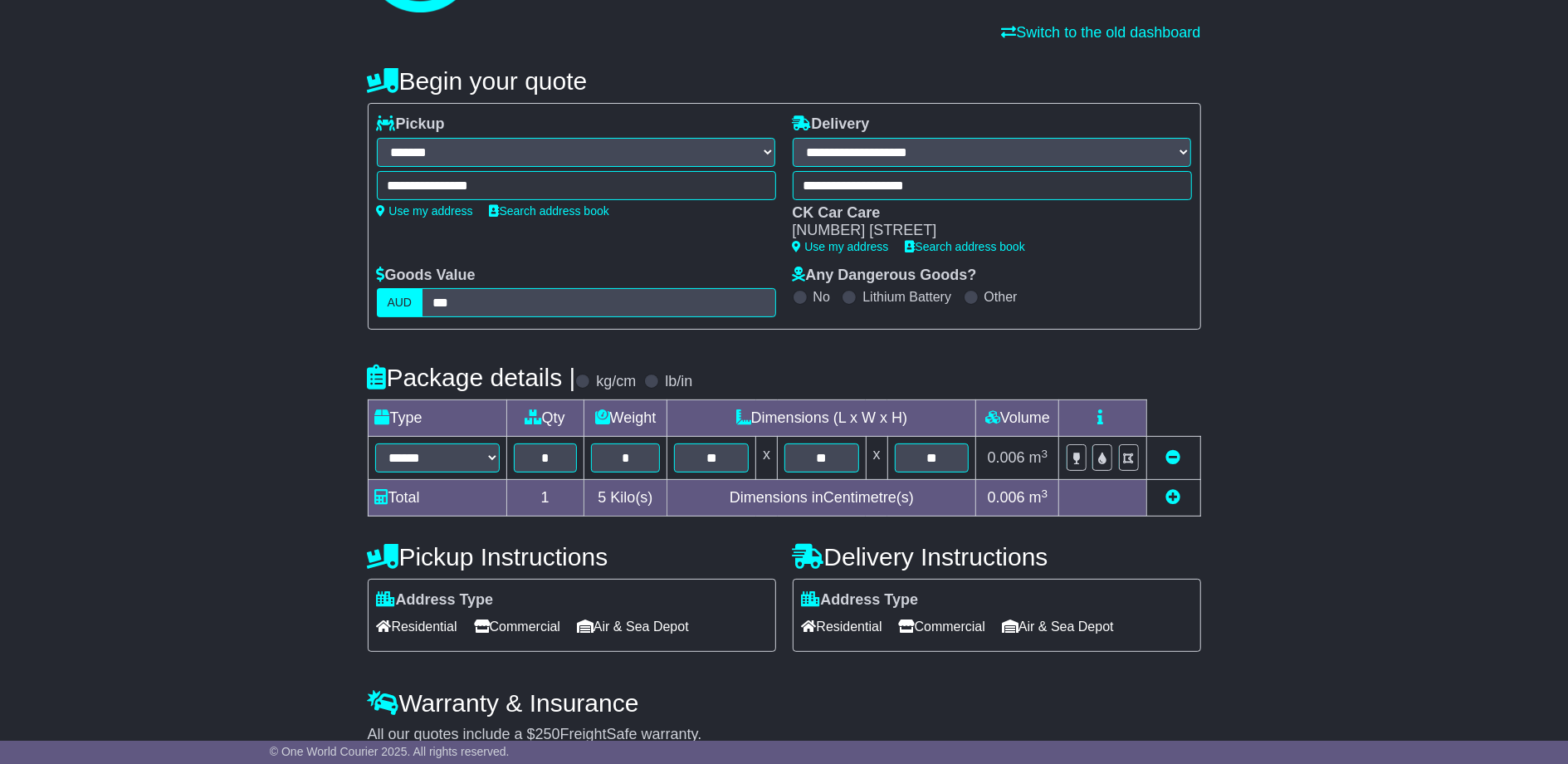 click on "Commercial" at bounding box center [517, 626] 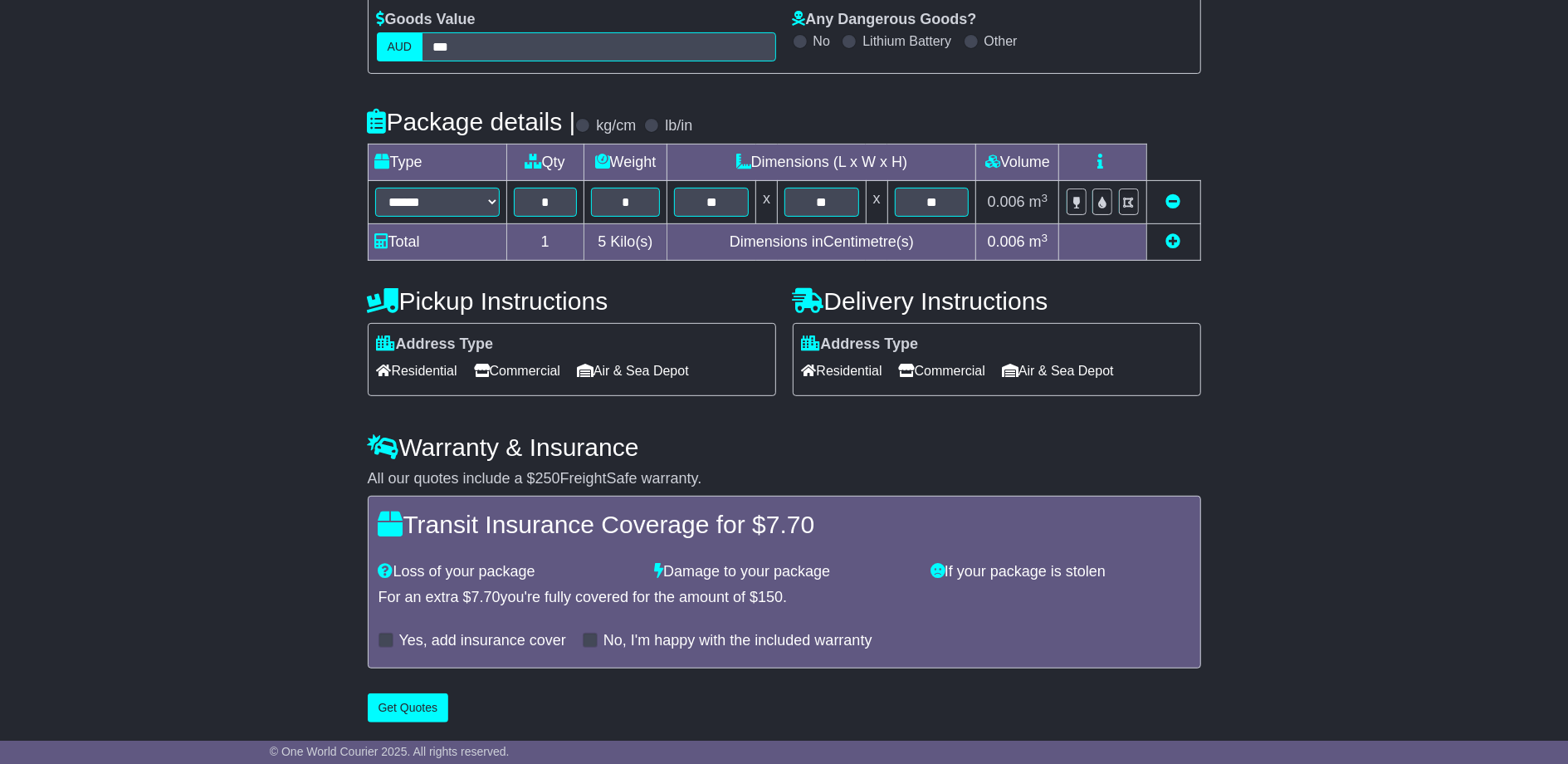 scroll, scrollTop: 0, scrollLeft: 0, axis: both 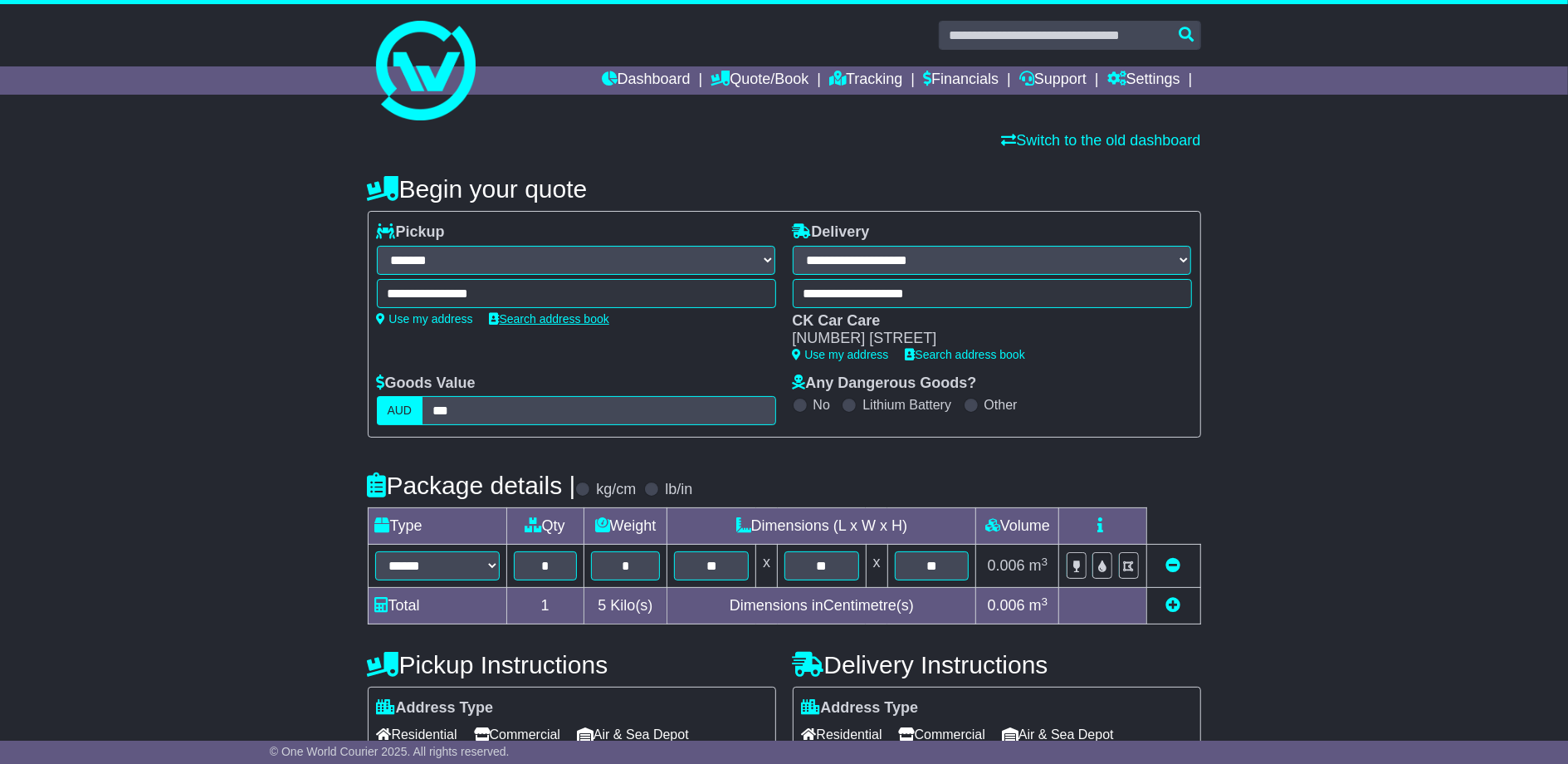 click on "Search address book" at bounding box center (550, 319) 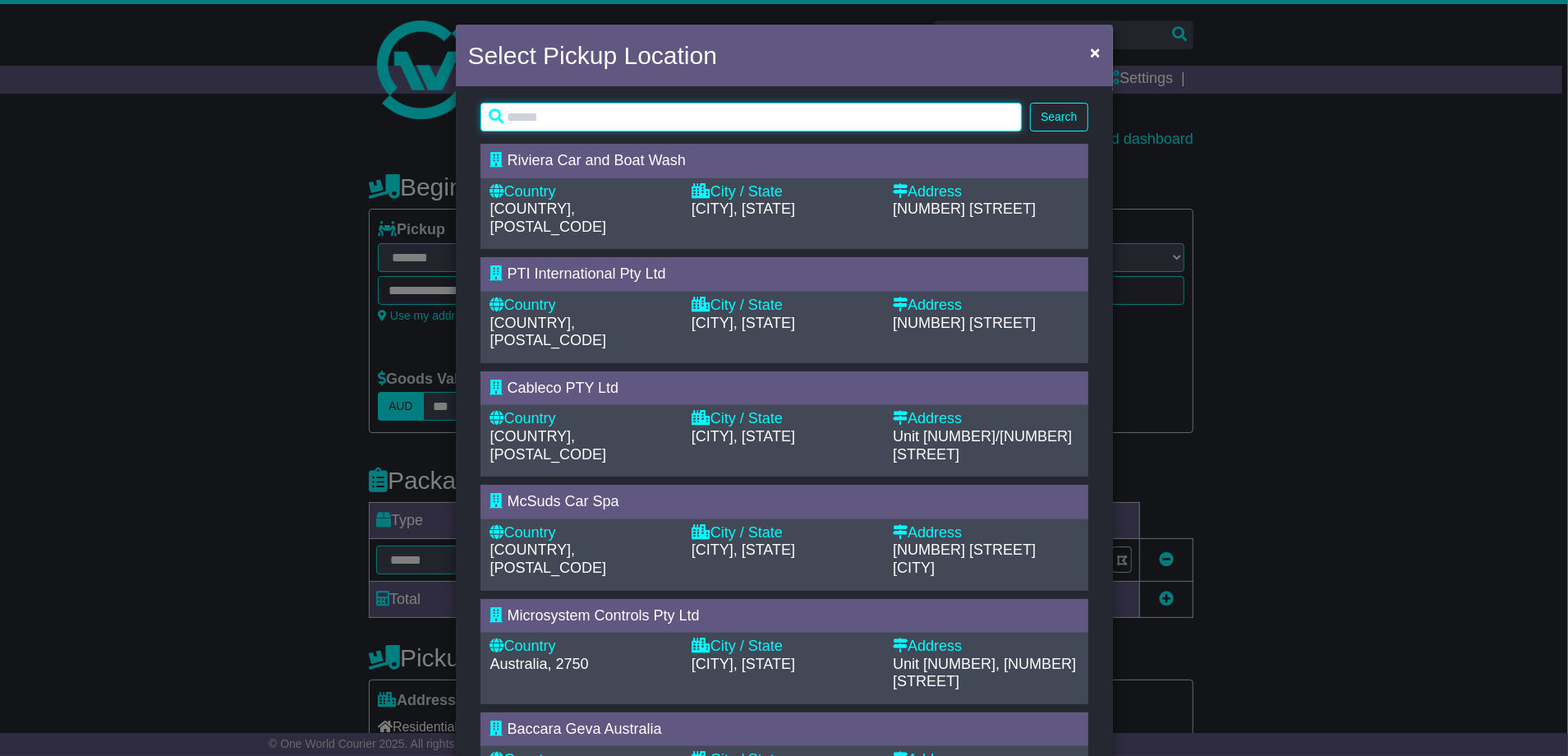 click at bounding box center [752, 117] 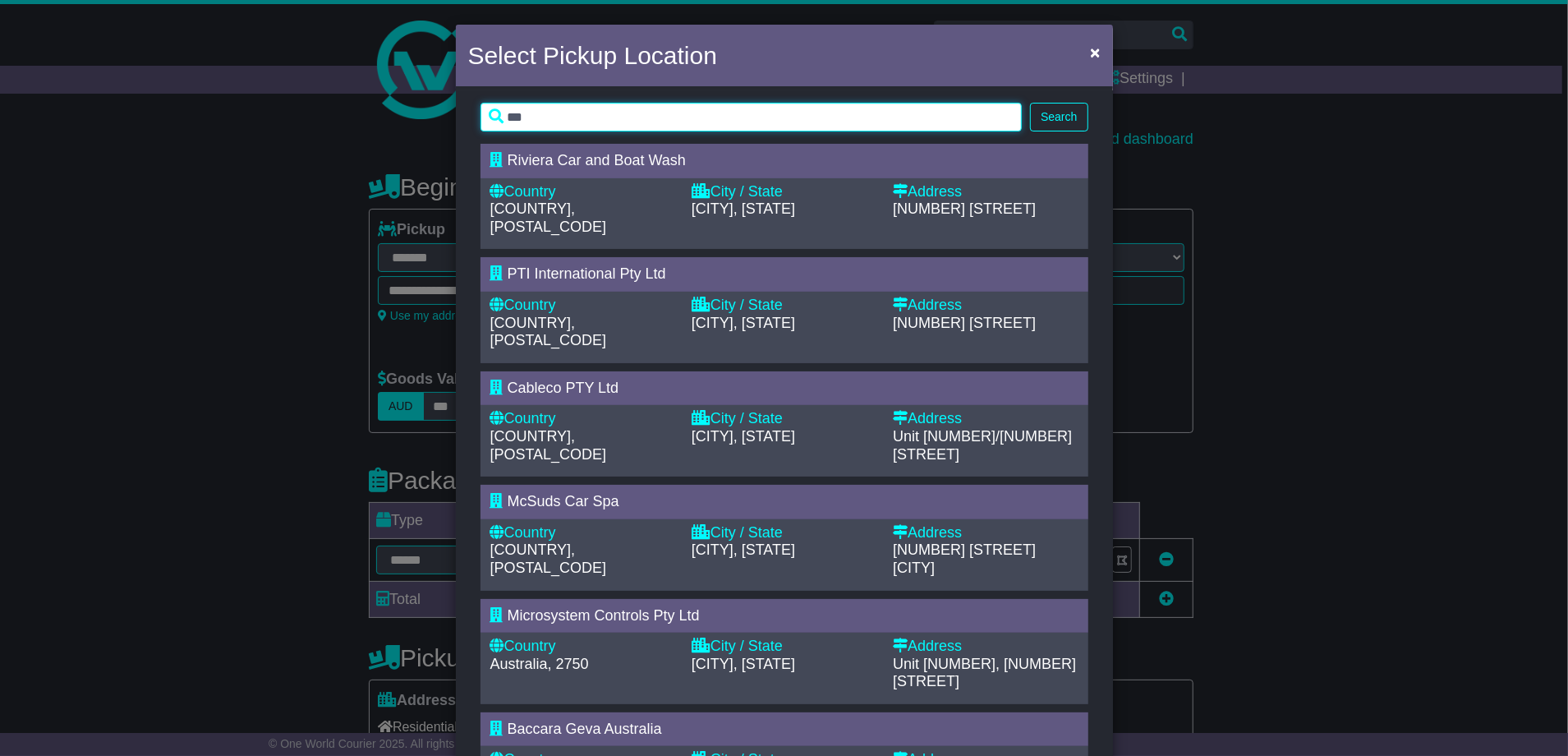 type on "***" 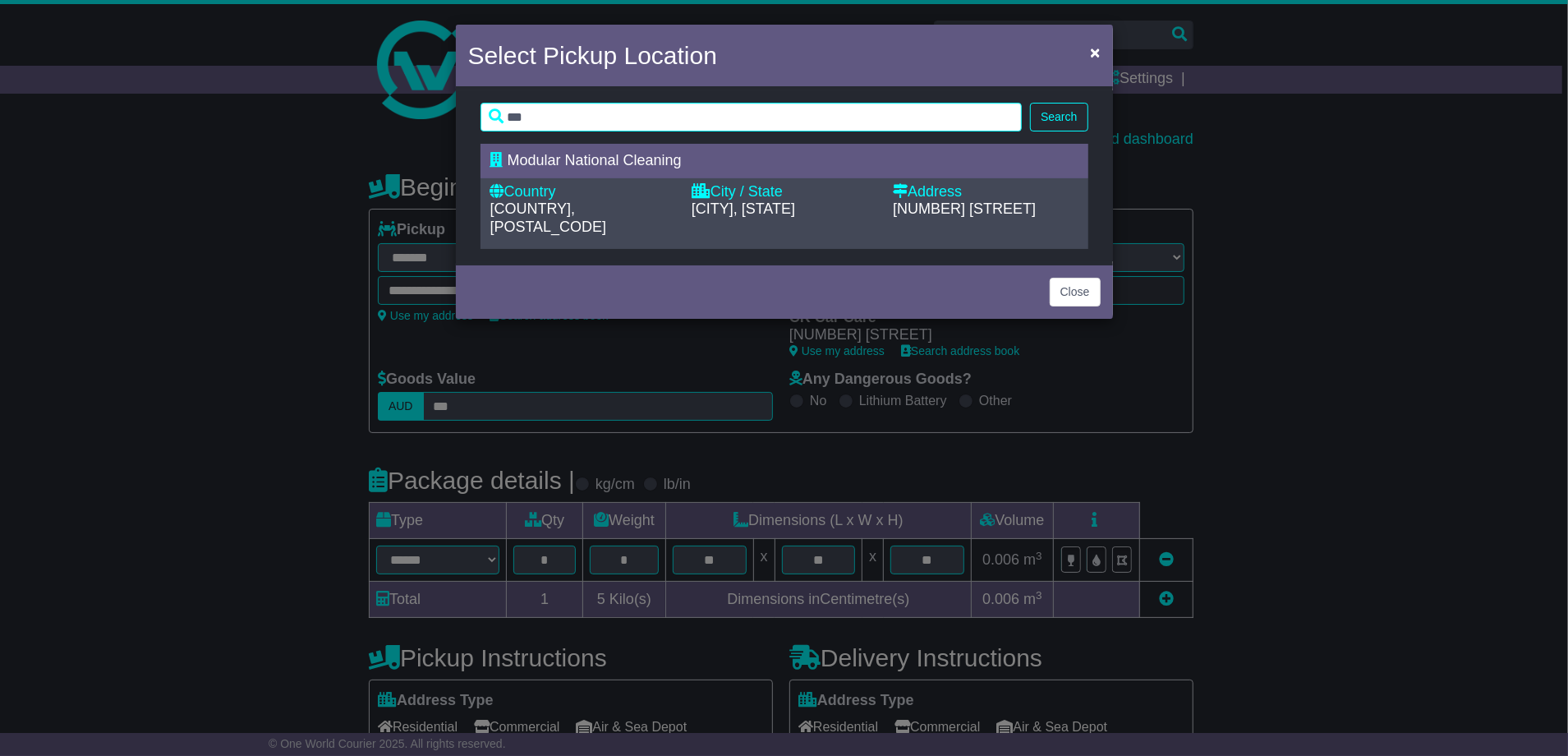 click on "Country" at bounding box center (582, 192) 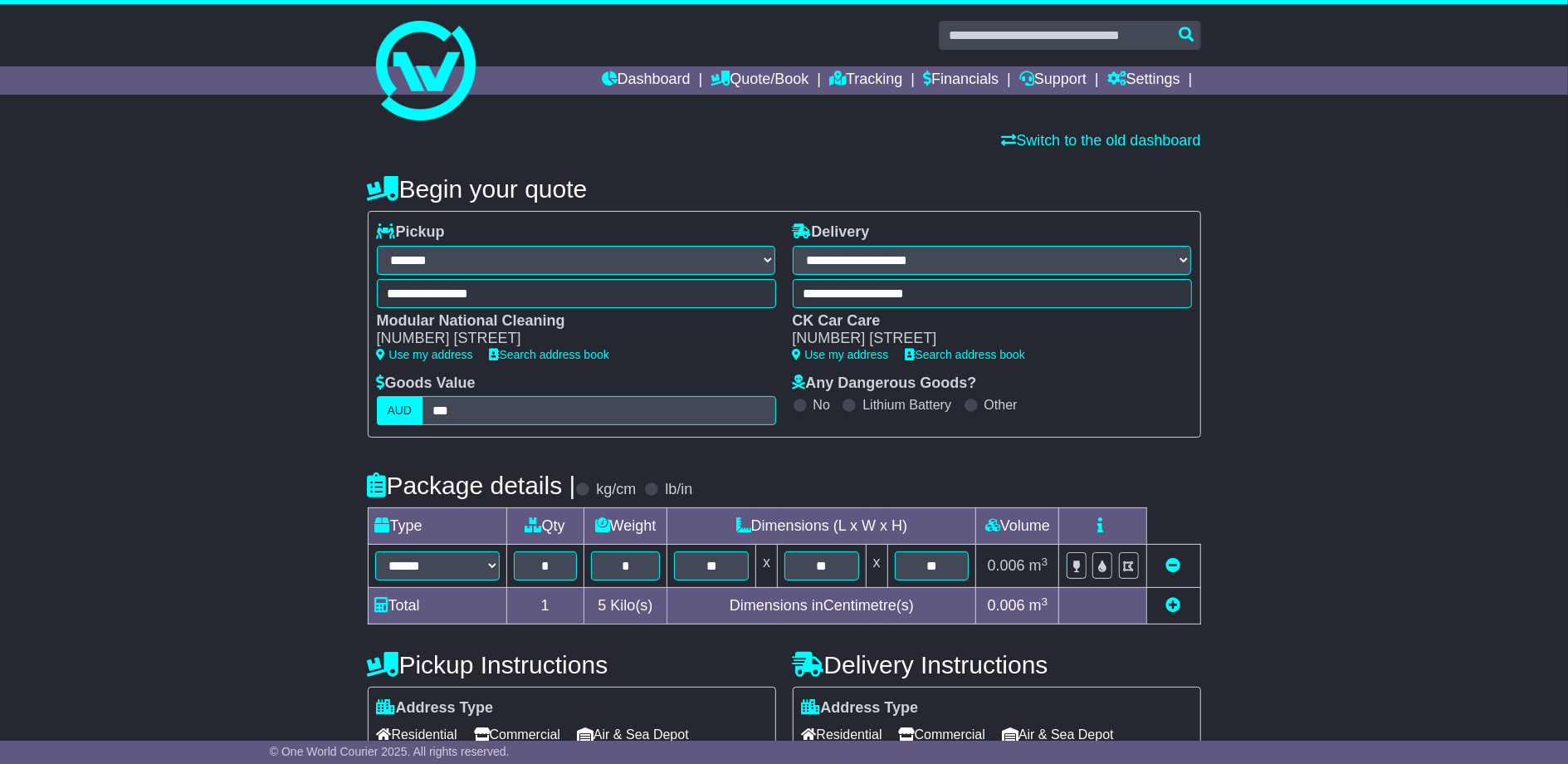 scroll, scrollTop: 392, scrollLeft: 0, axis: vertical 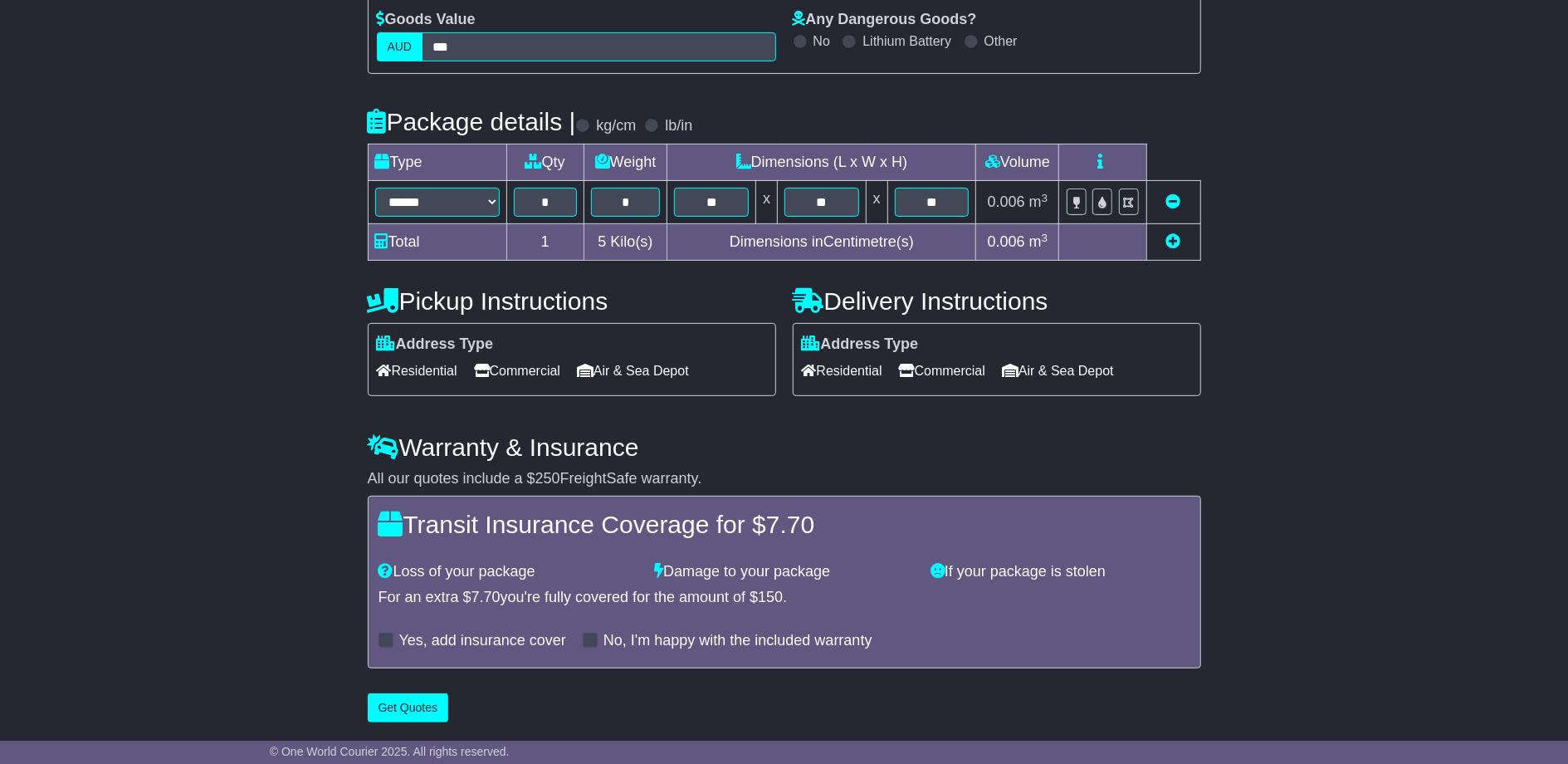 click on "**********" at bounding box center [784, 262] 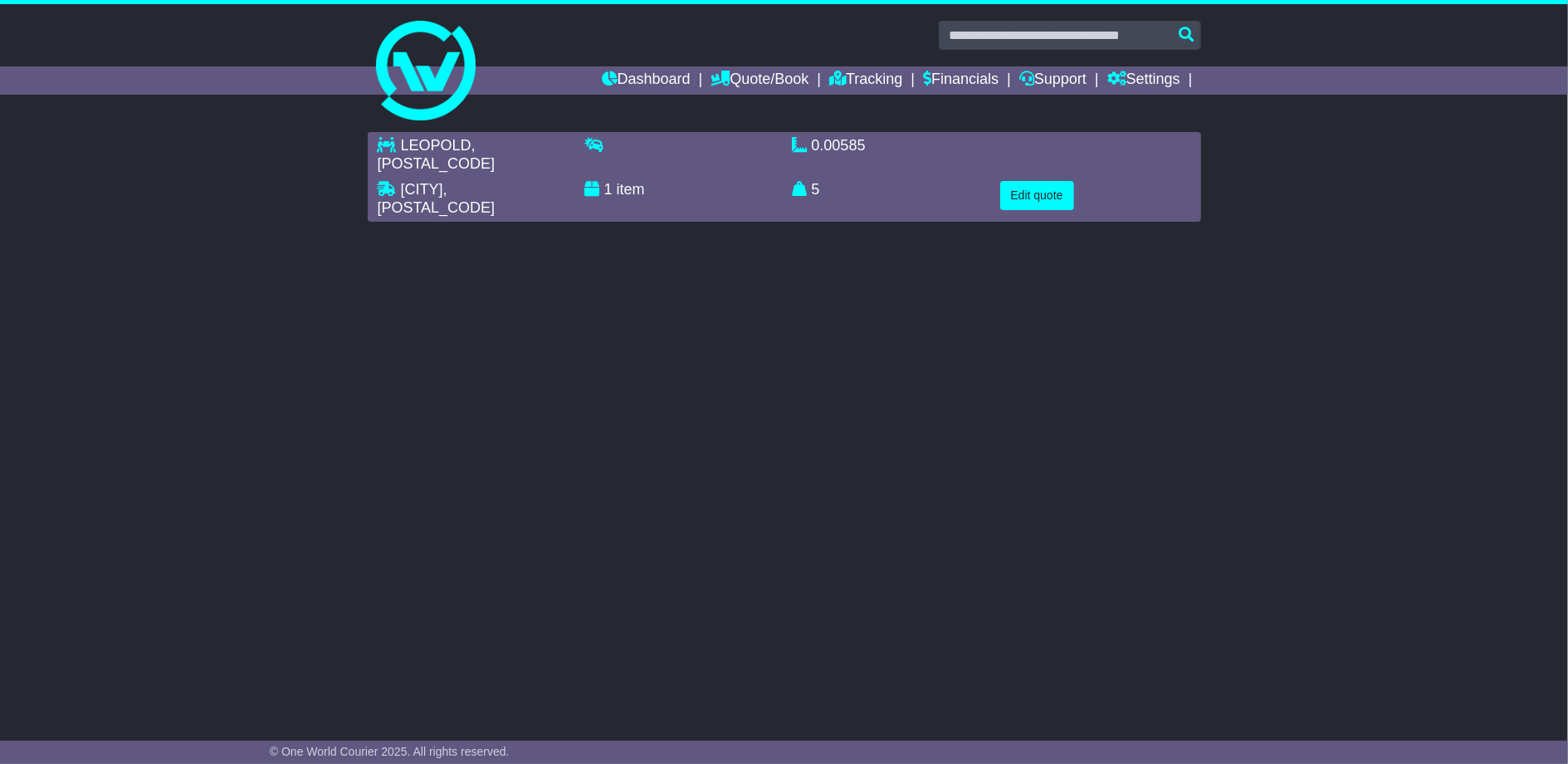 scroll, scrollTop: 0, scrollLeft: 0, axis: both 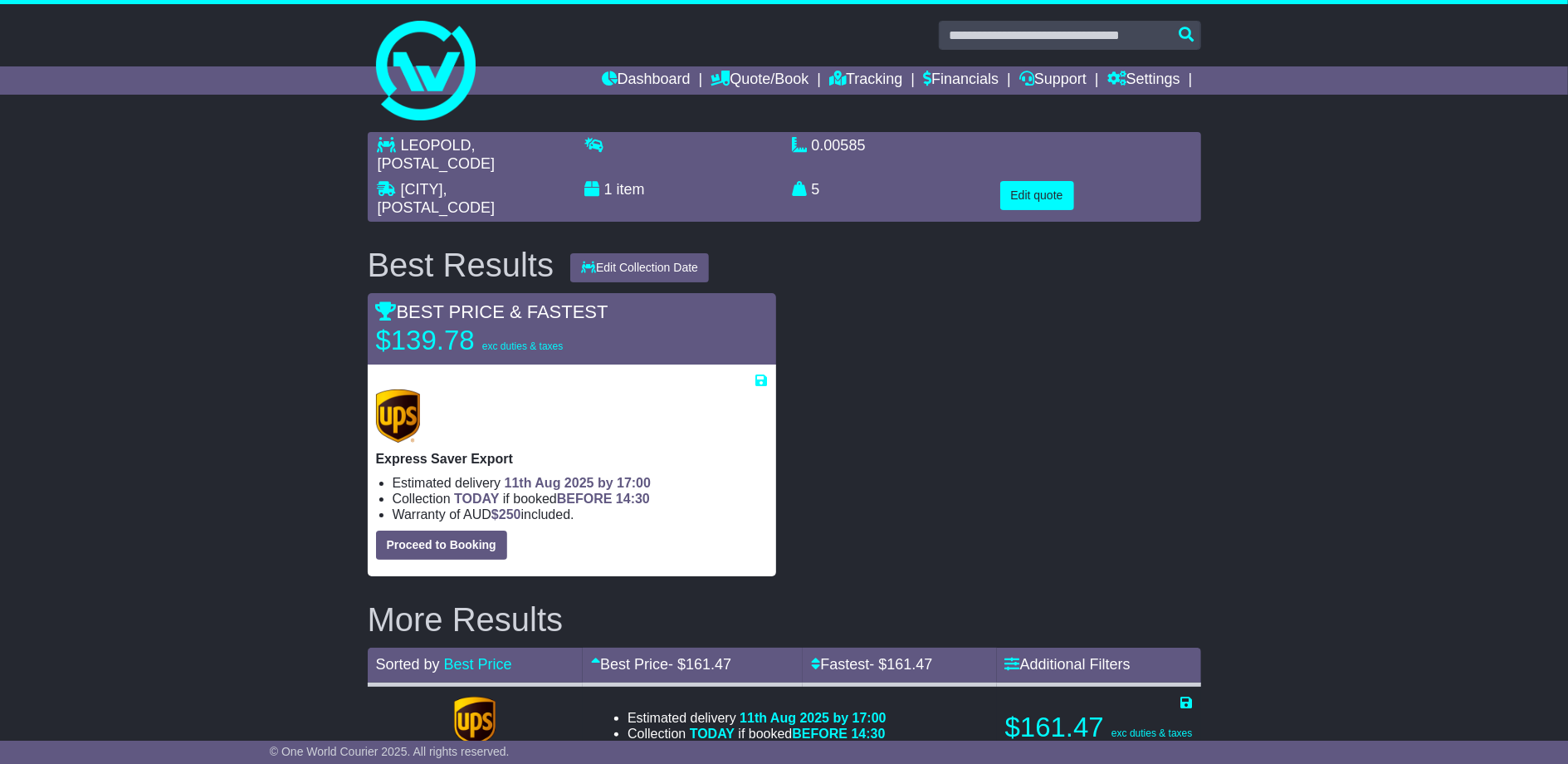 click on "Proceed to Booking" at bounding box center (442, 545) 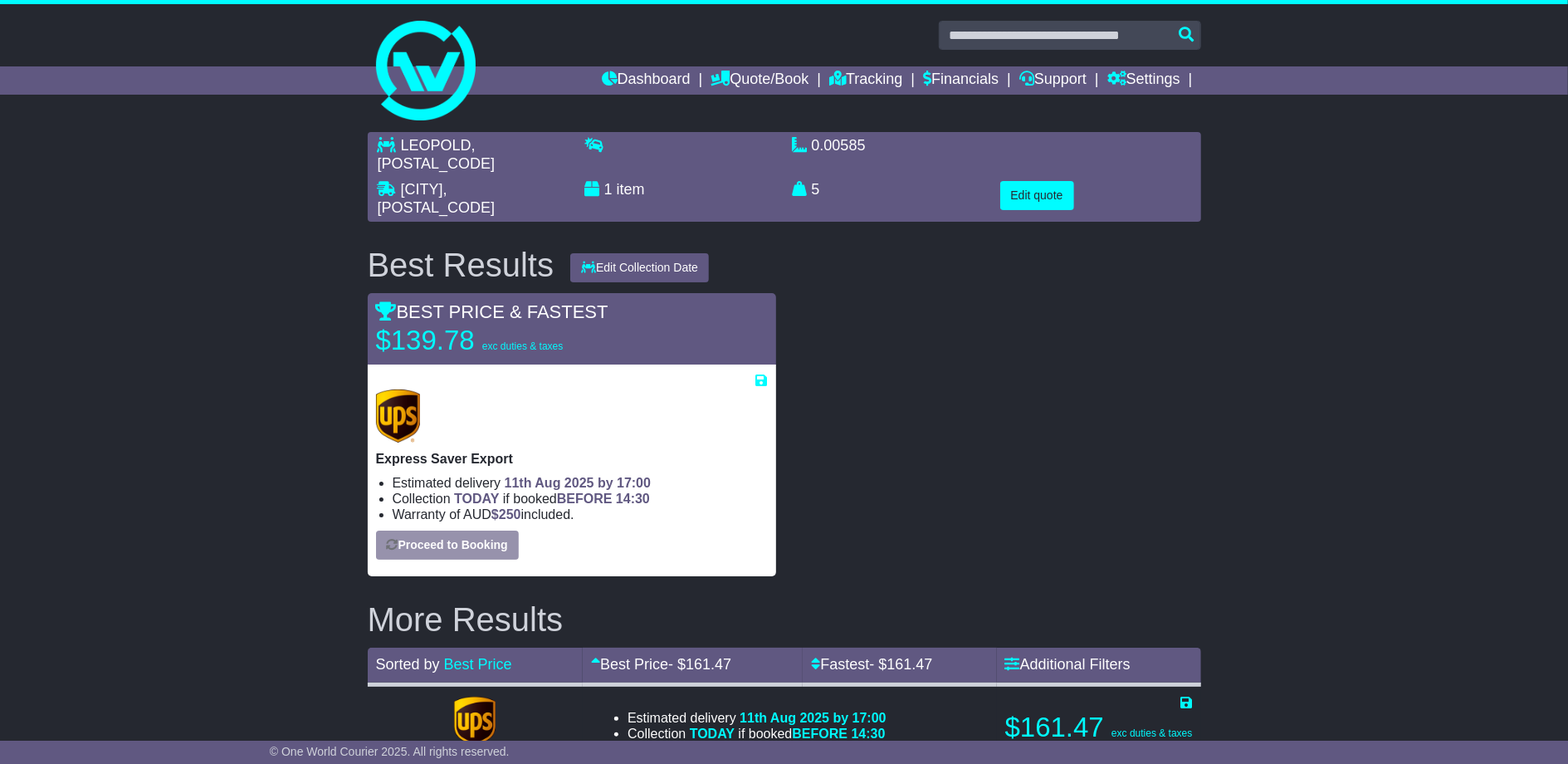 select on "***" 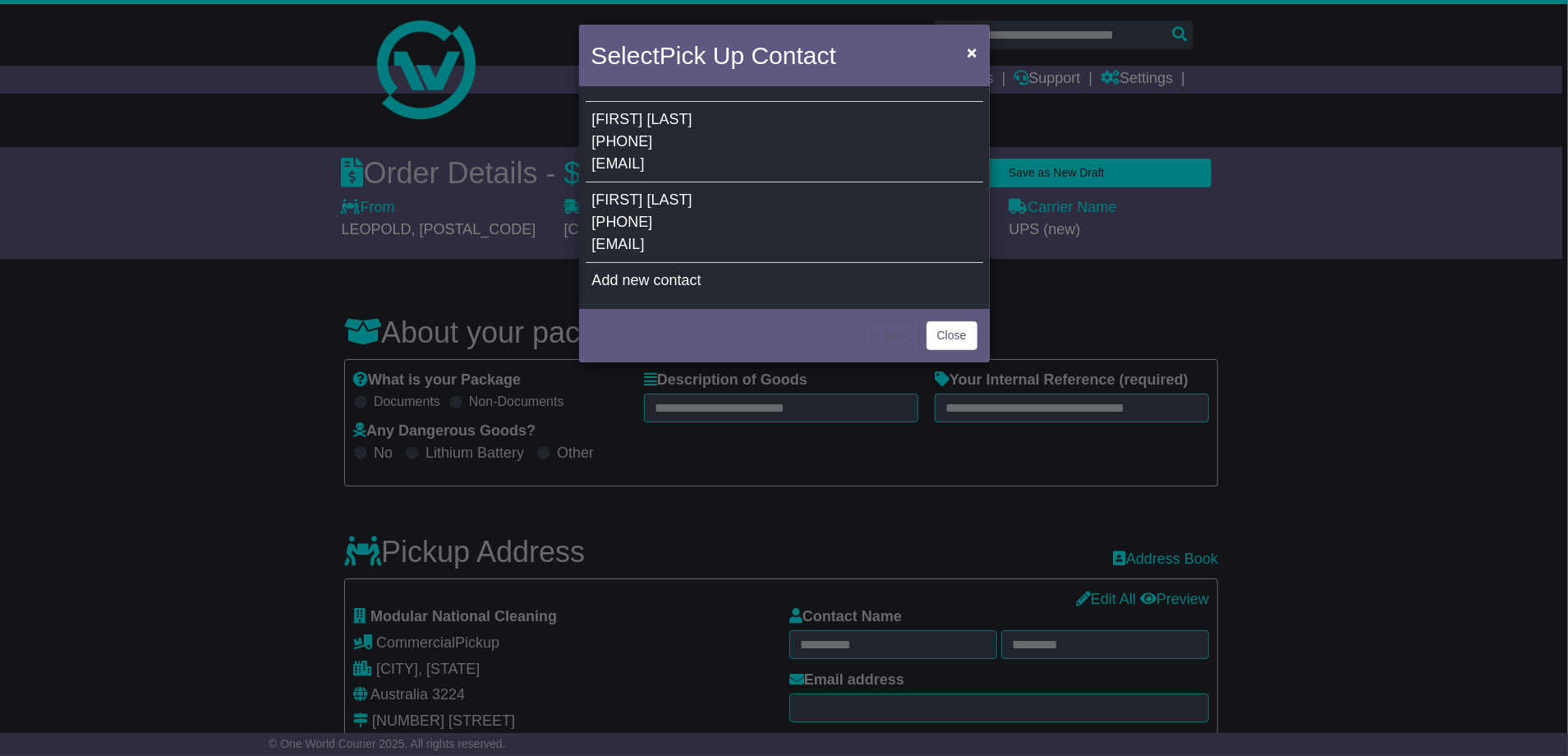 click on "[USERNAME]@[EXAMPLE.COM]" at bounding box center [618, 164] 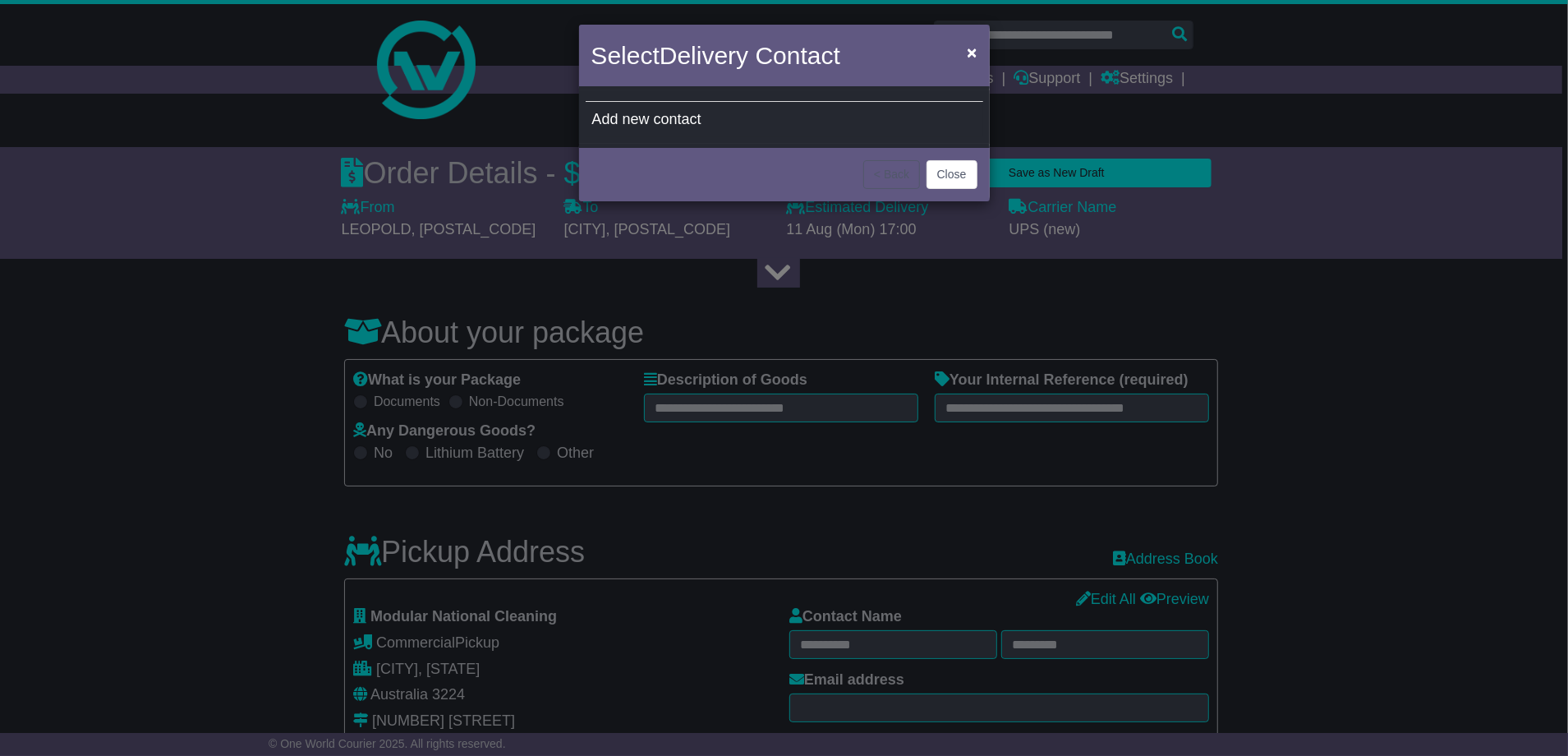 type on "******" 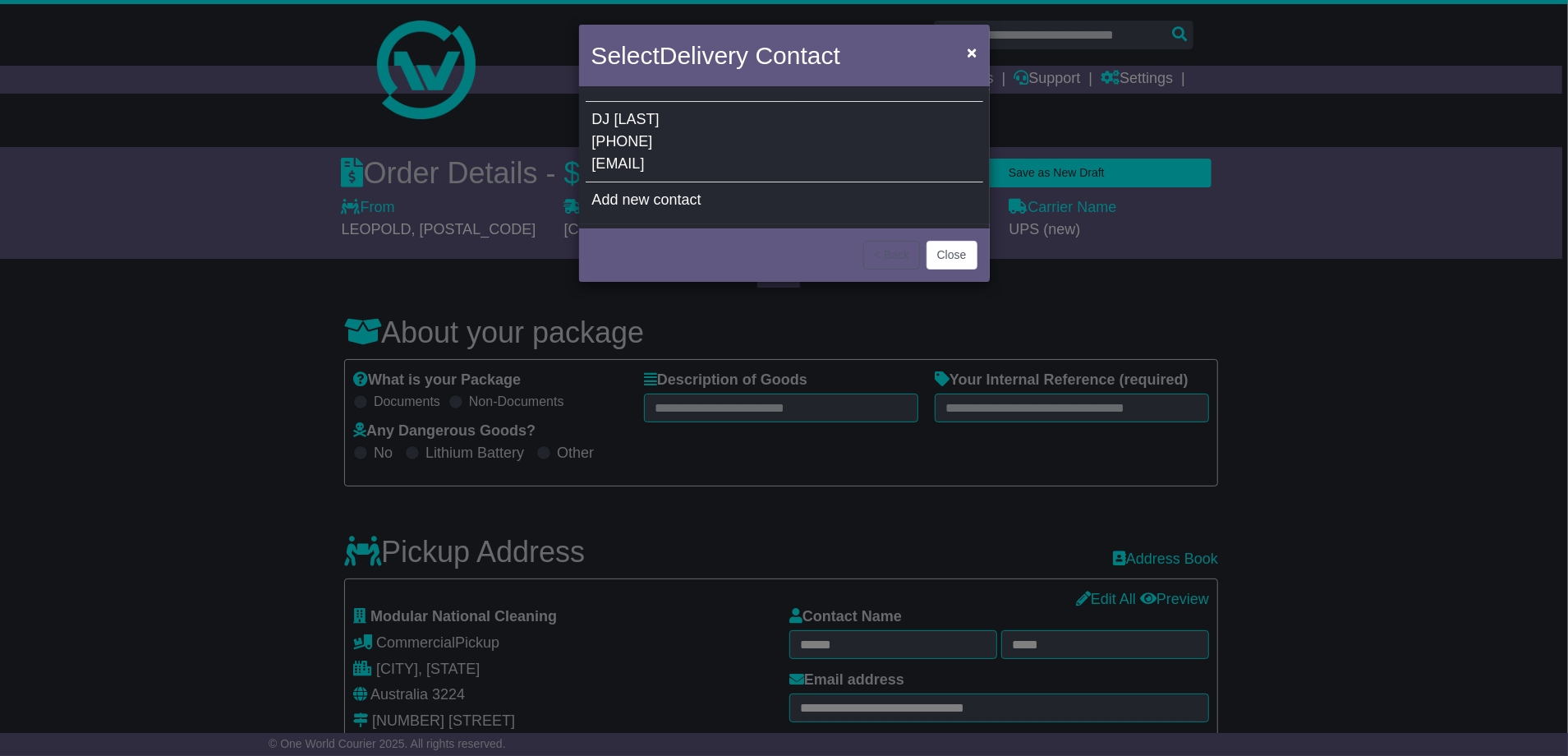 click on "[USERNAME]@[EXAMPLE.COM]" at bounding box center [618, 164] 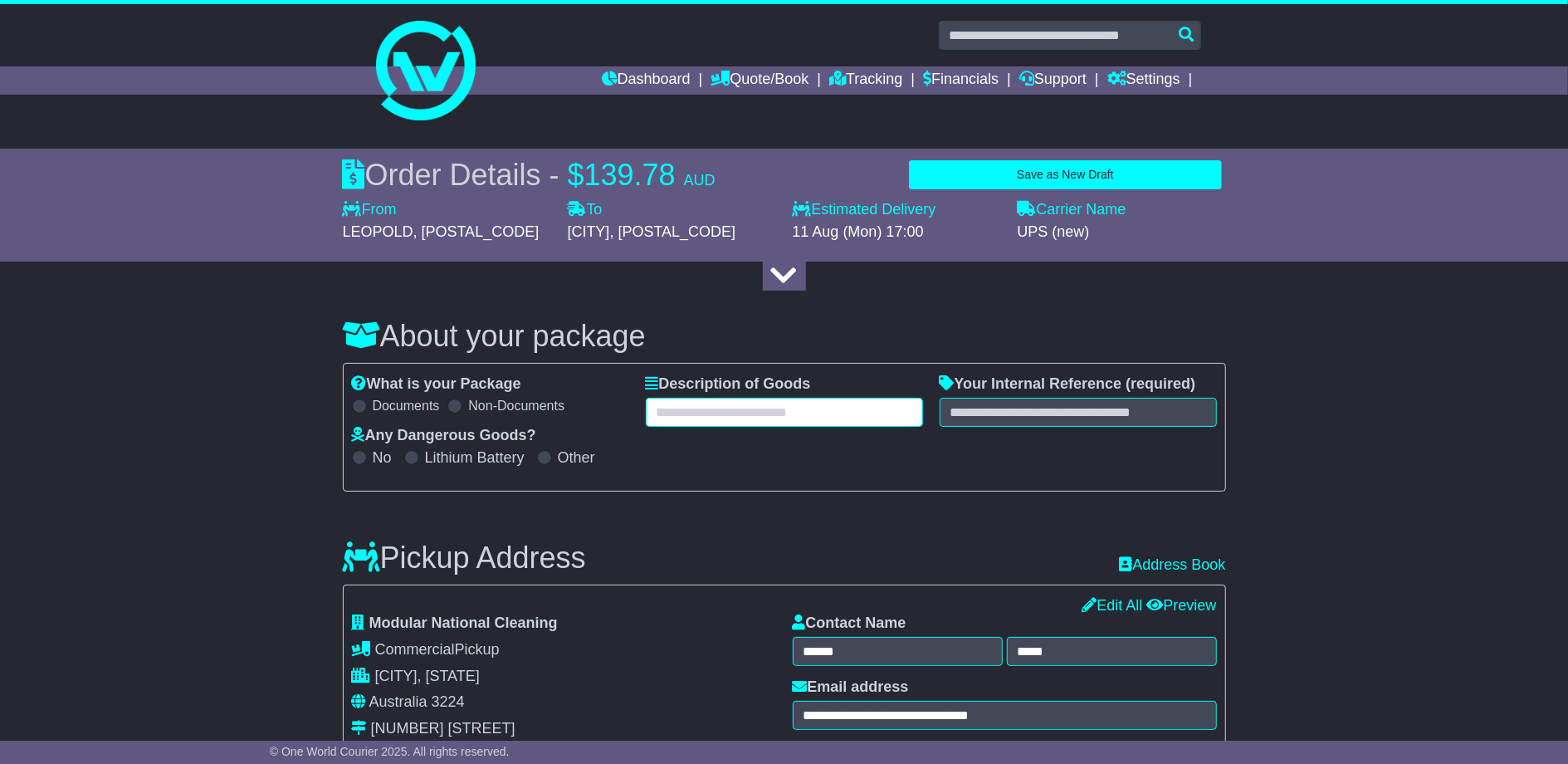 click at bounding box center [784, 412] 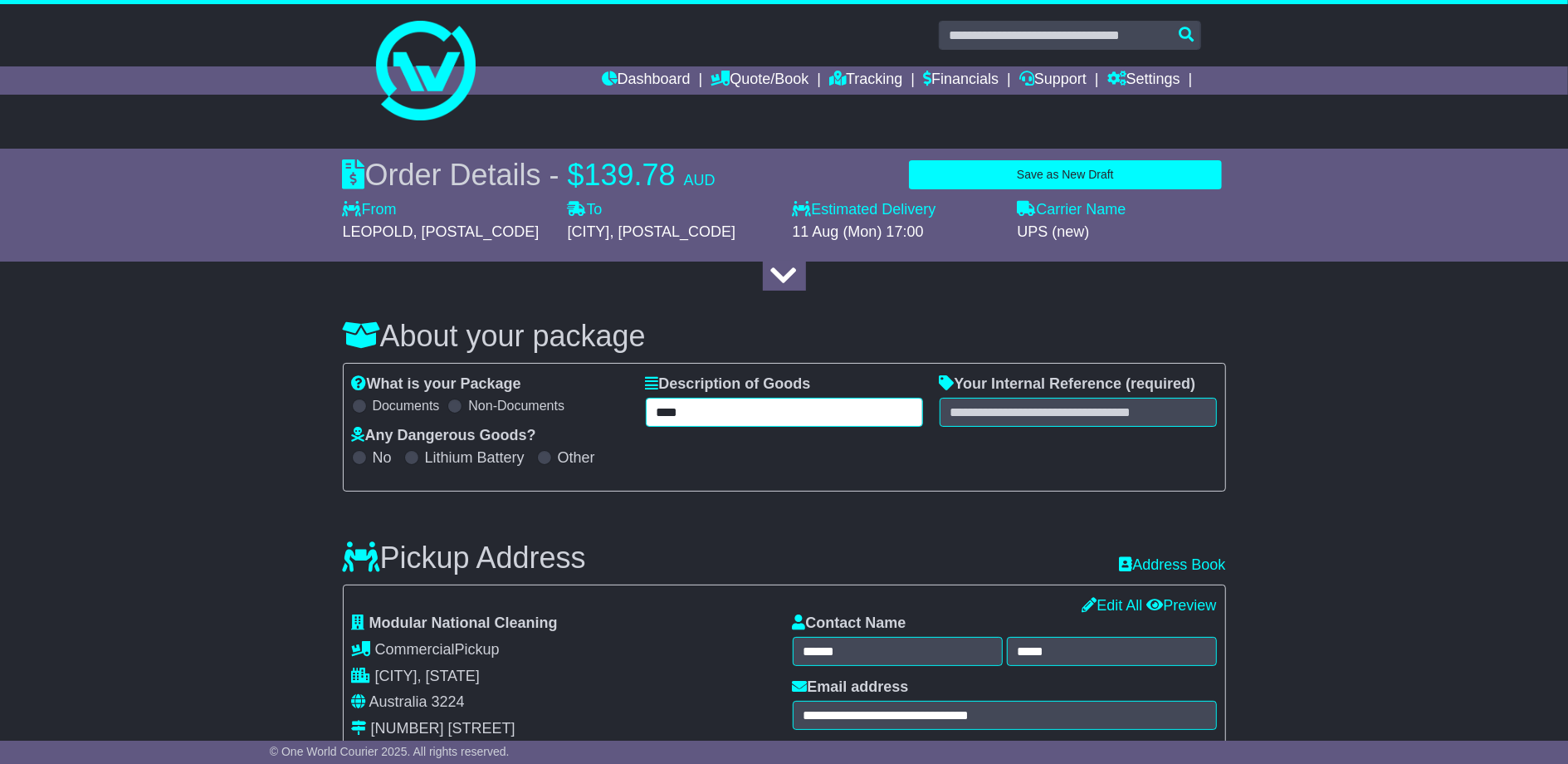 type on "****" 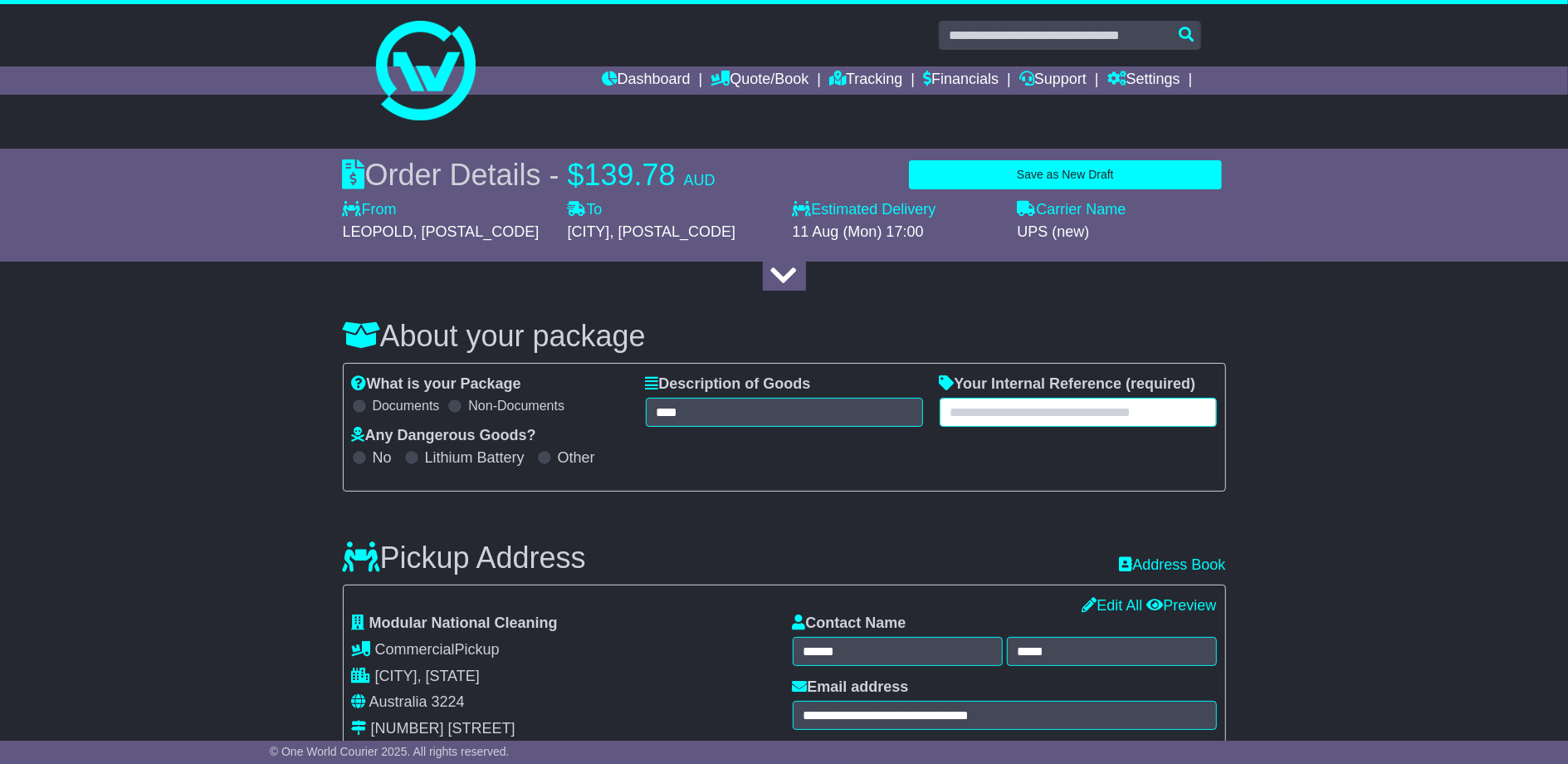 click at bounding box center [1078, 412] 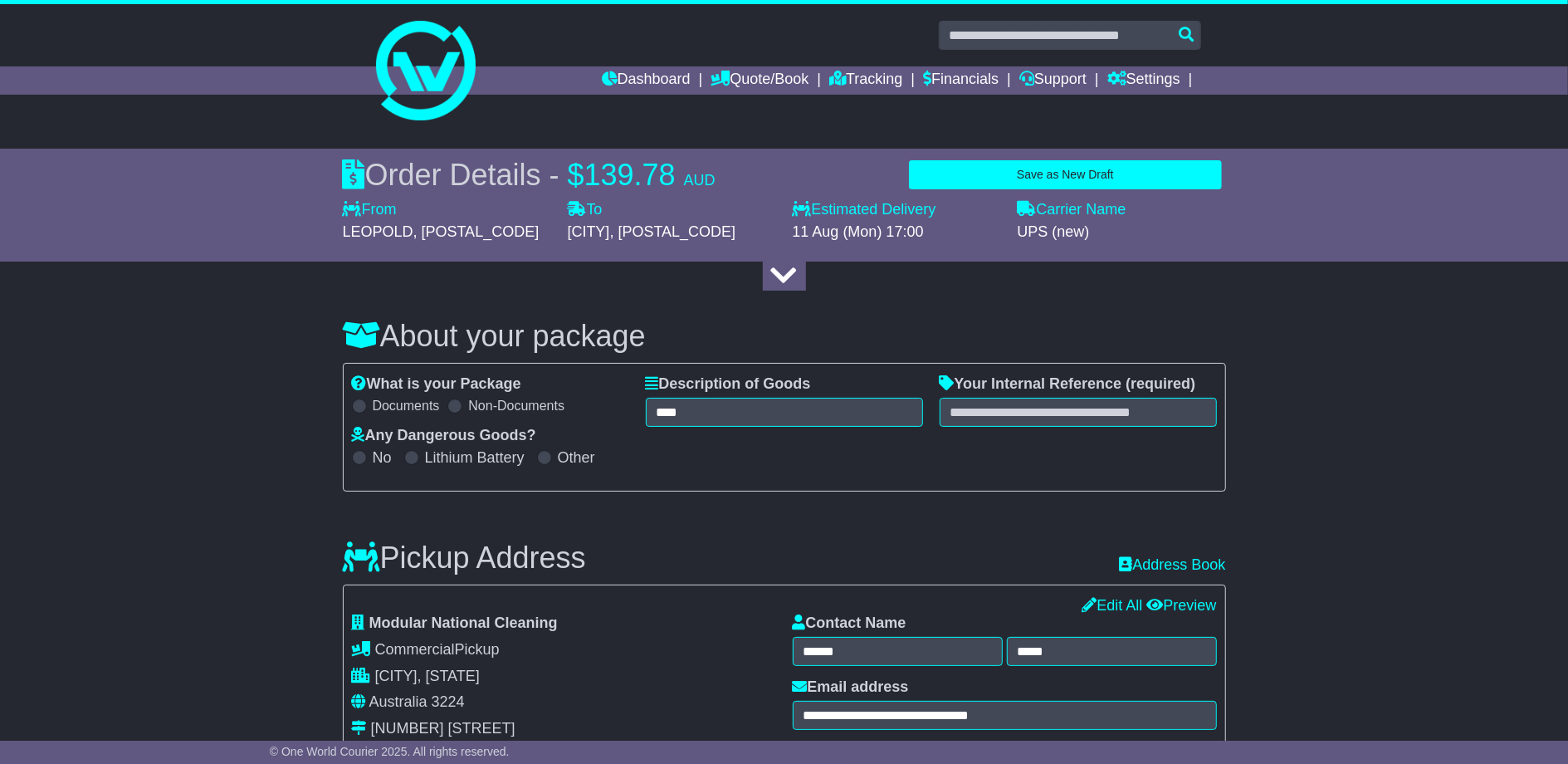 click at bounding box center (784, 64) 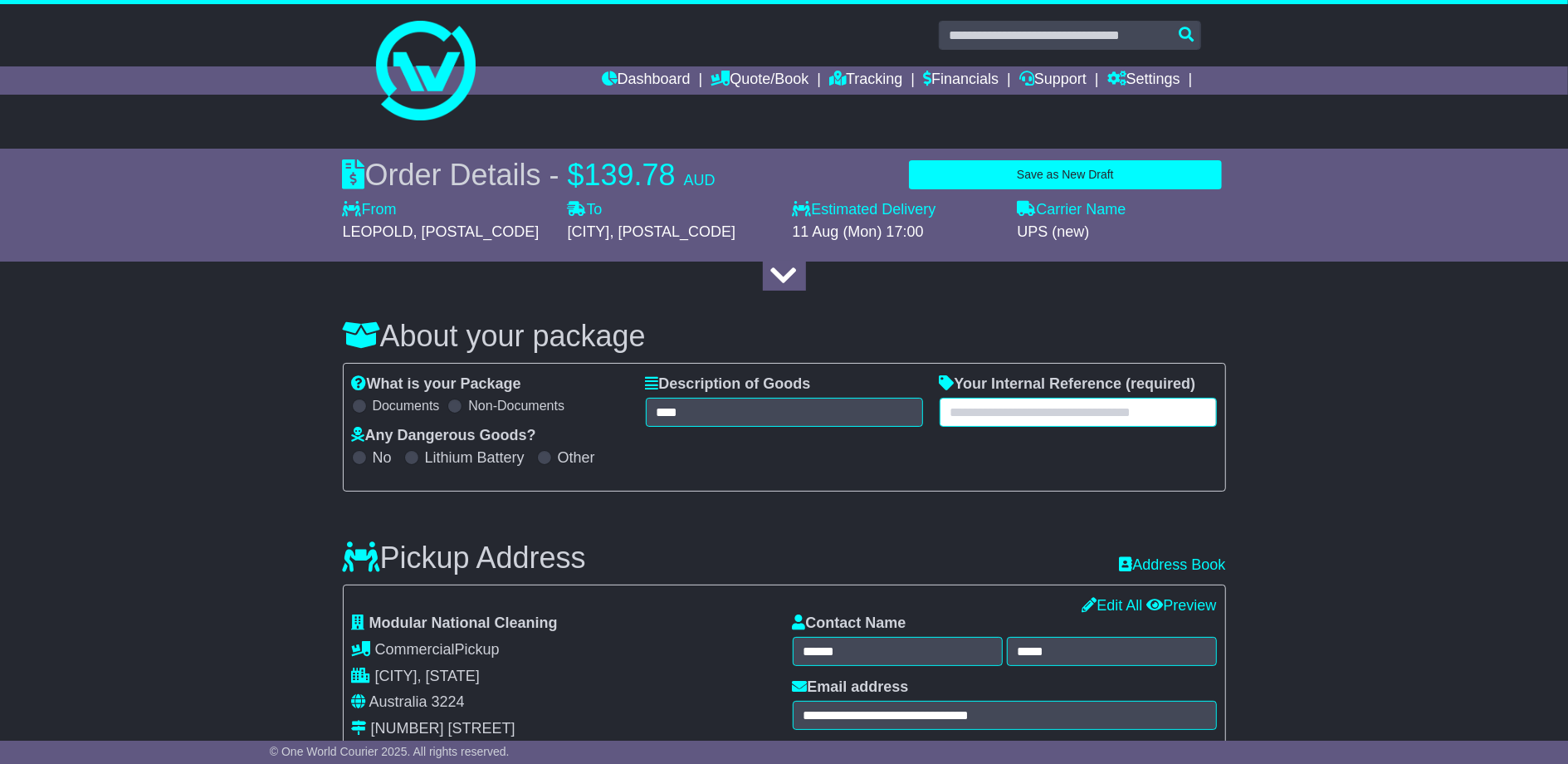 click at bounding box center (1078, 412) 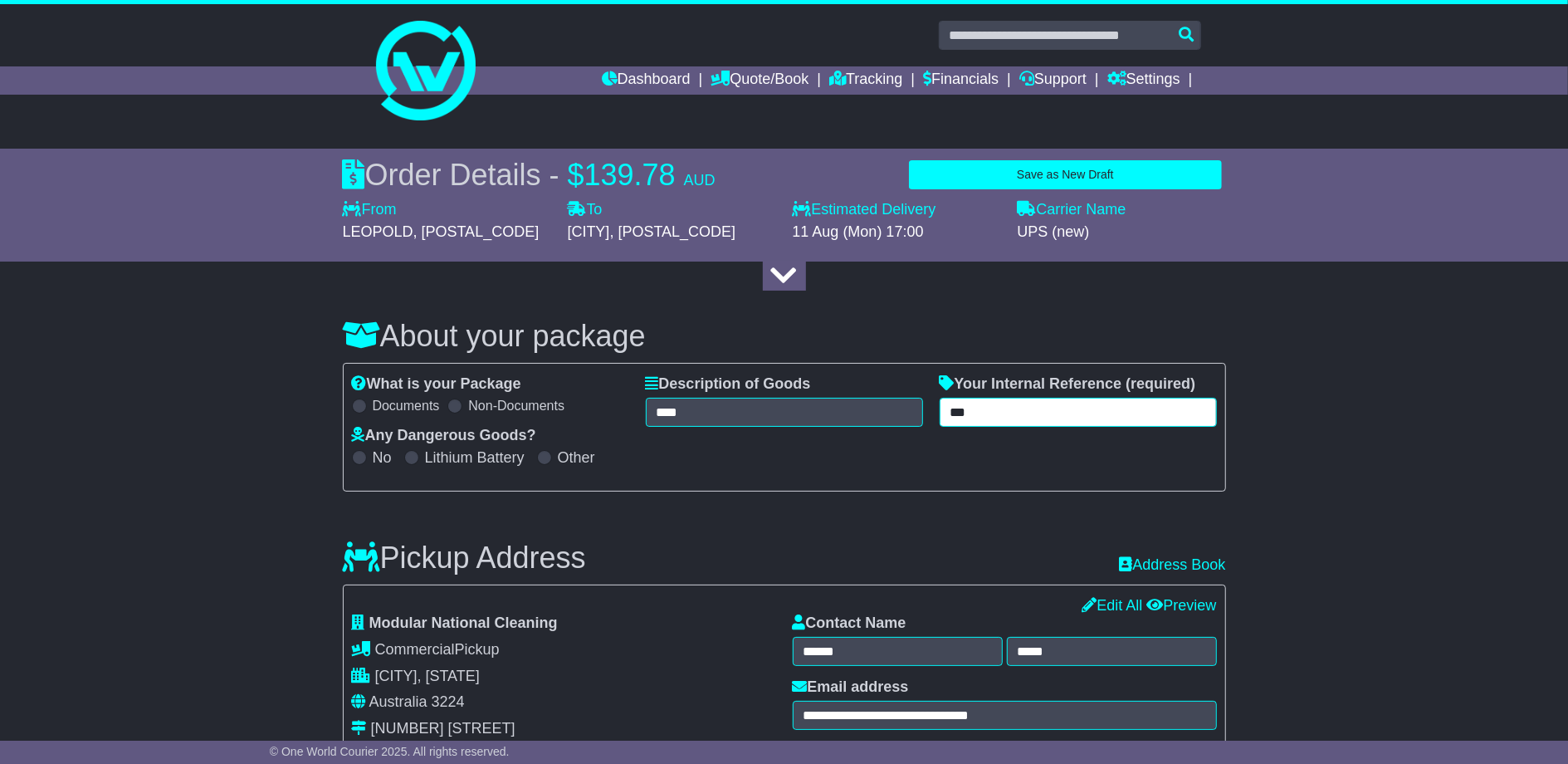 type on "***" 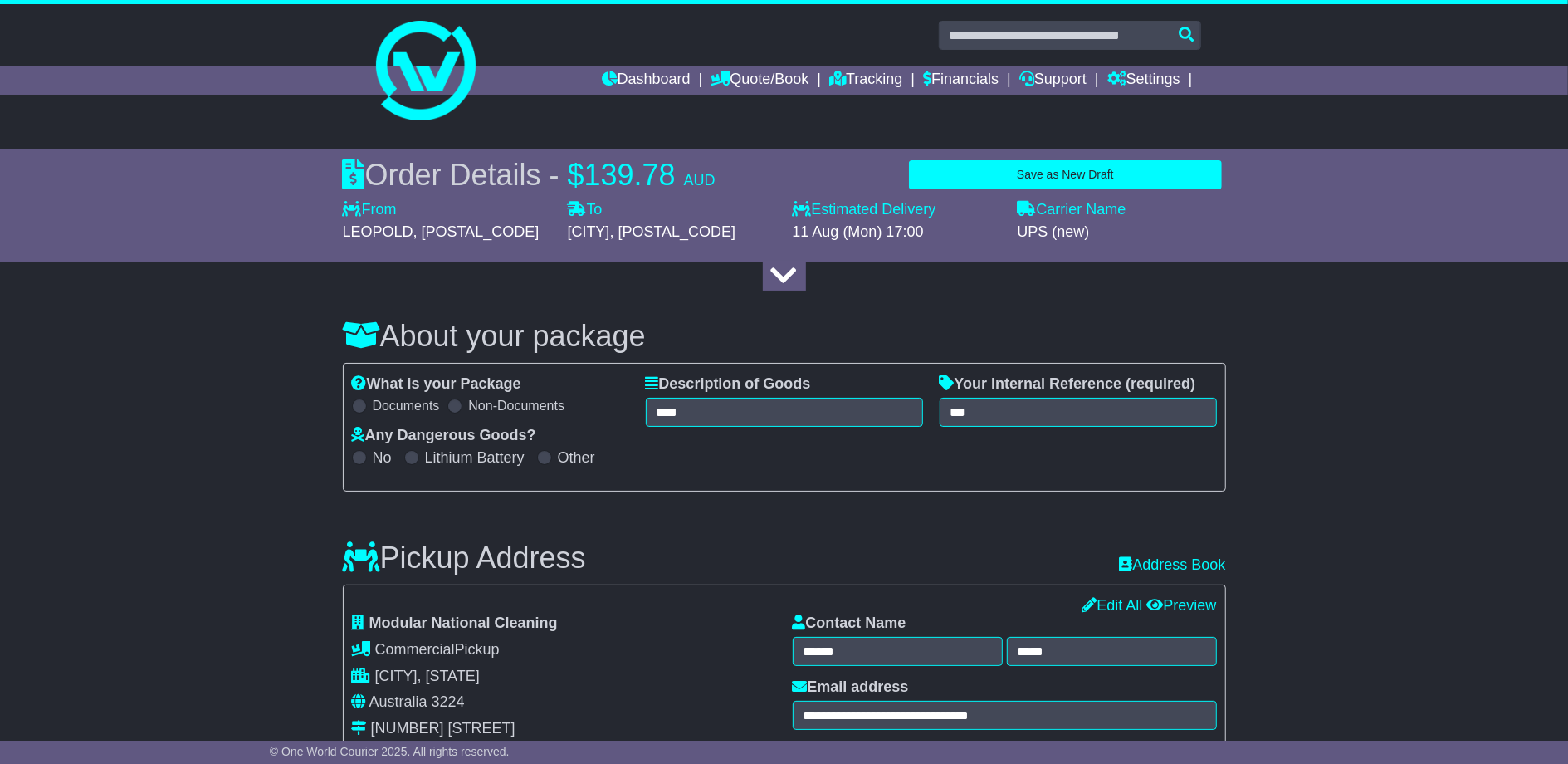 click on "About your package
What is your Package
Documents
Non-Documents
What are the Incoterms?
***
***
***
***
***
***
Description of Goods
****
Attention: dangerous goods are not allowed by service.
Your Internal Reference (required)
***
Any Dangerous Goods?
No  Other" at bounding box center (784, 1626) 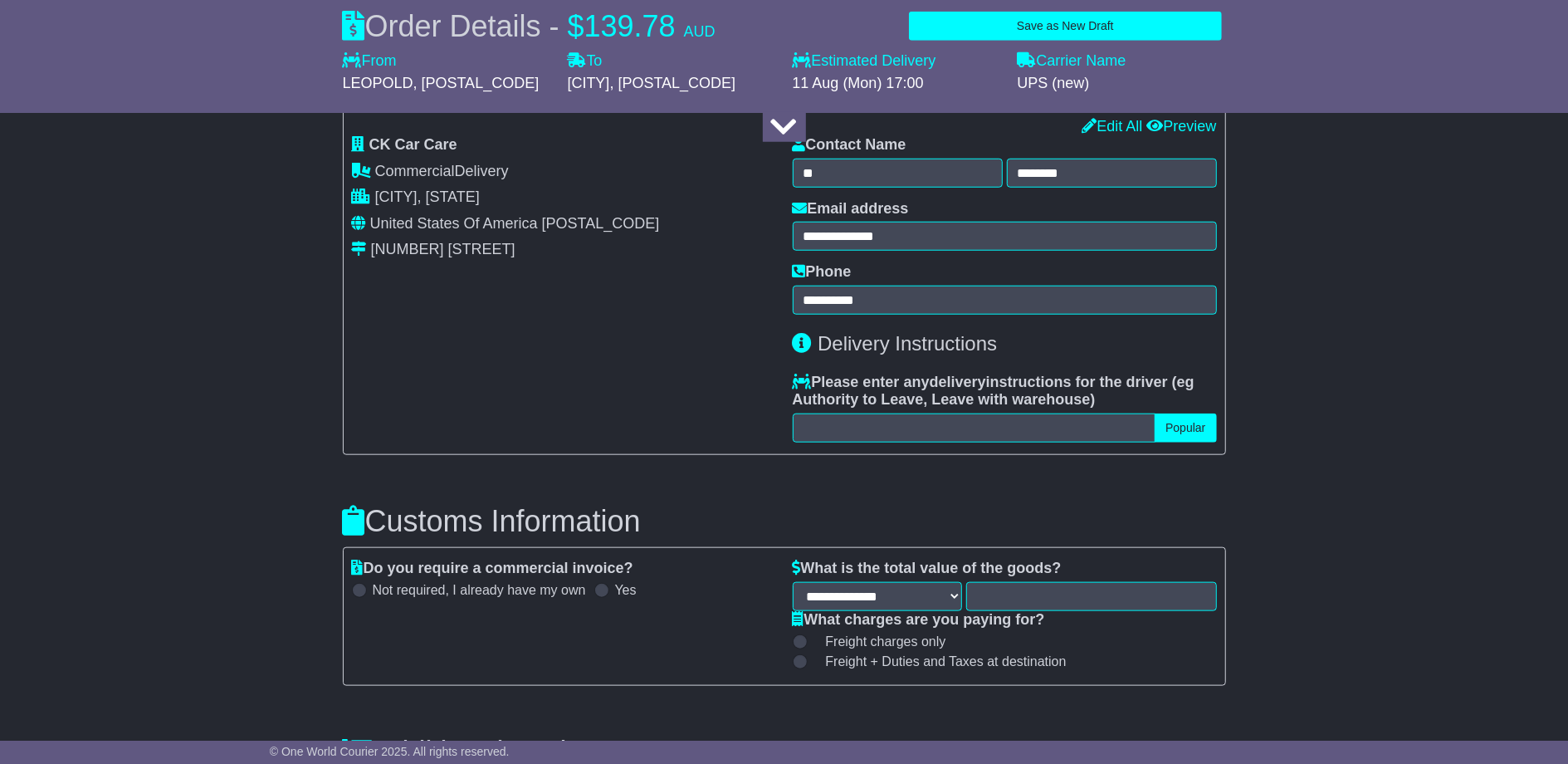 scroll, scrollTop: 1153, scrollLeft: 0, axis: vertical 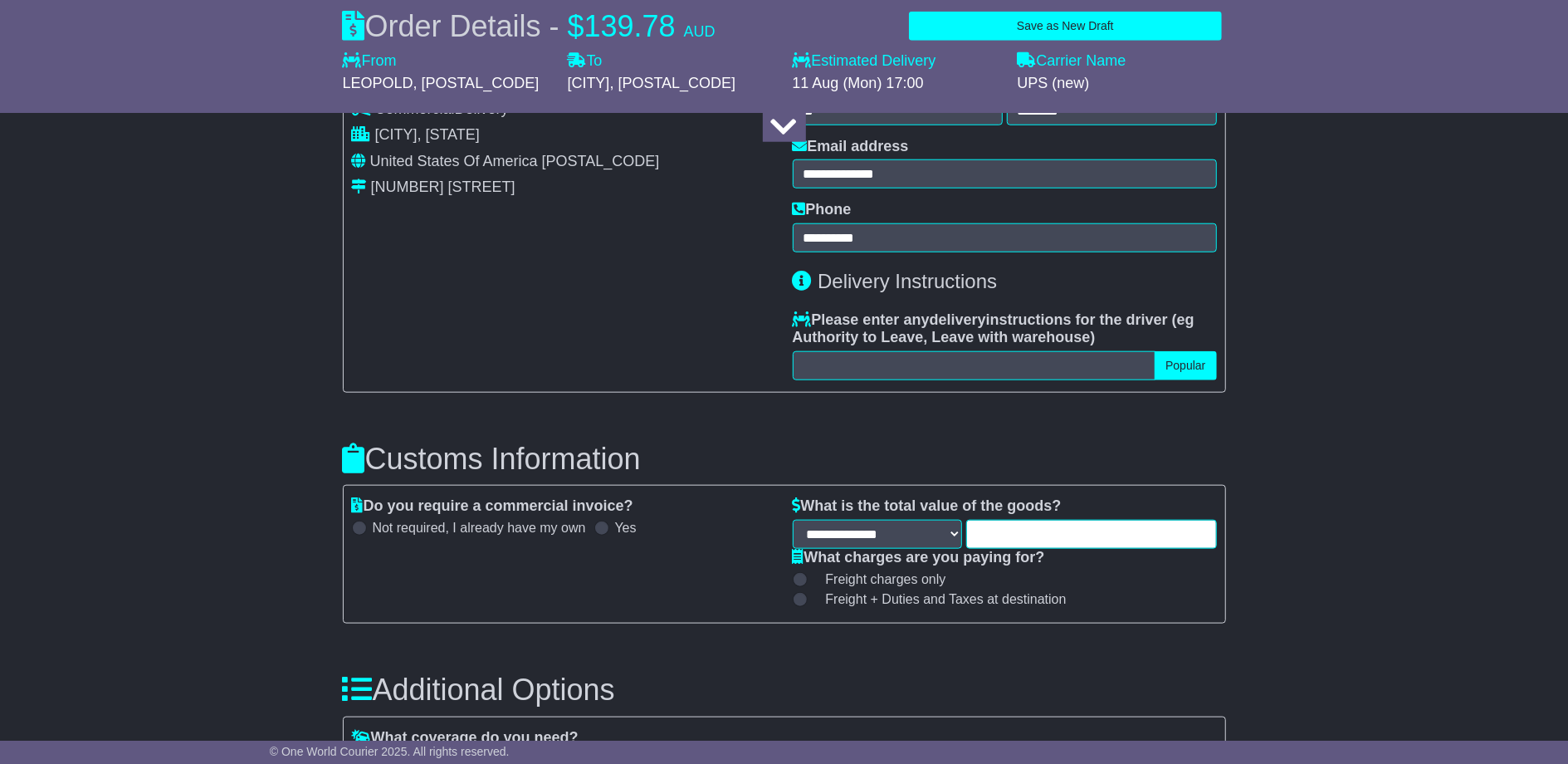 click at bounding box center (1091, 534) 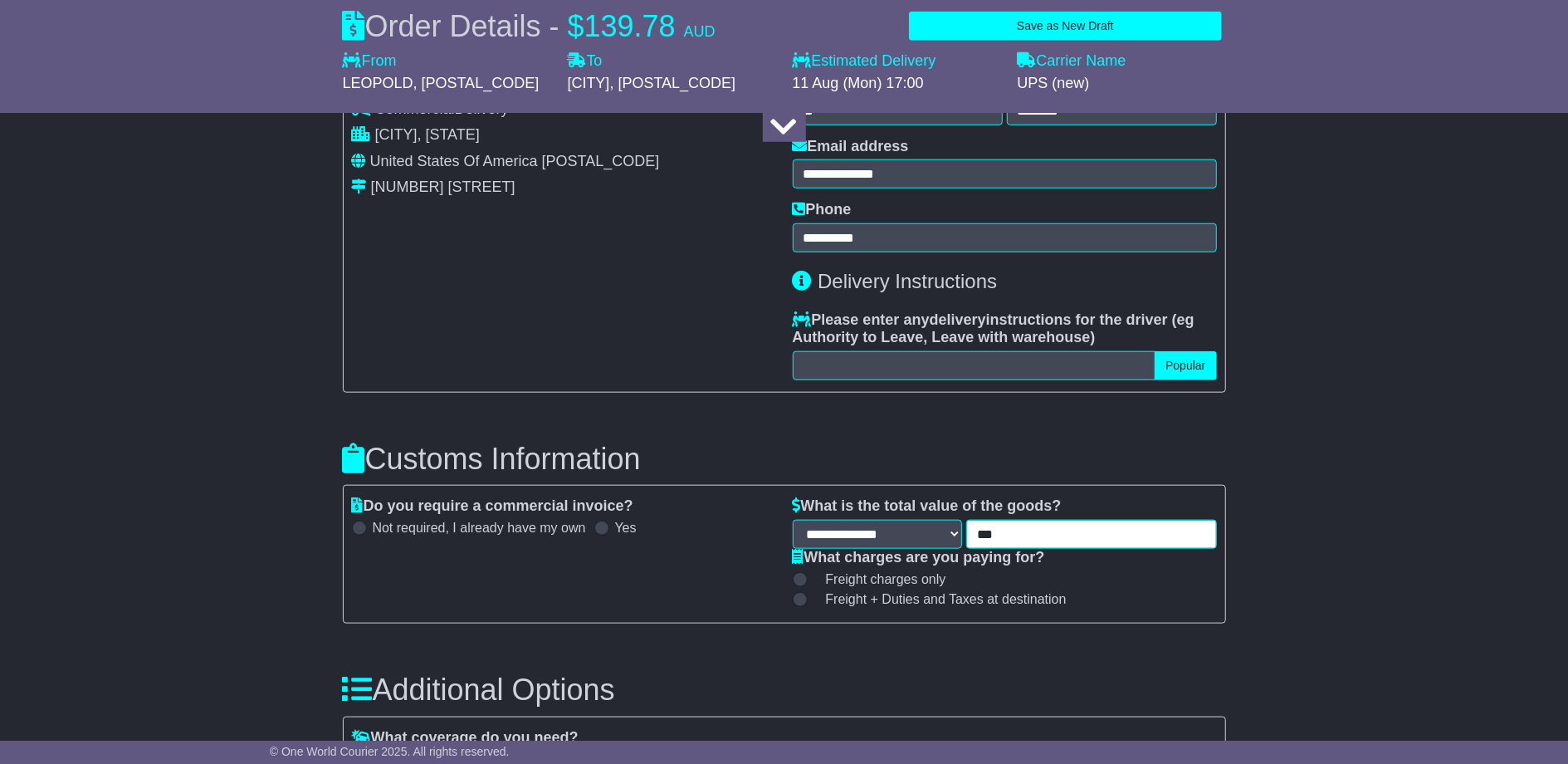 type on "***" 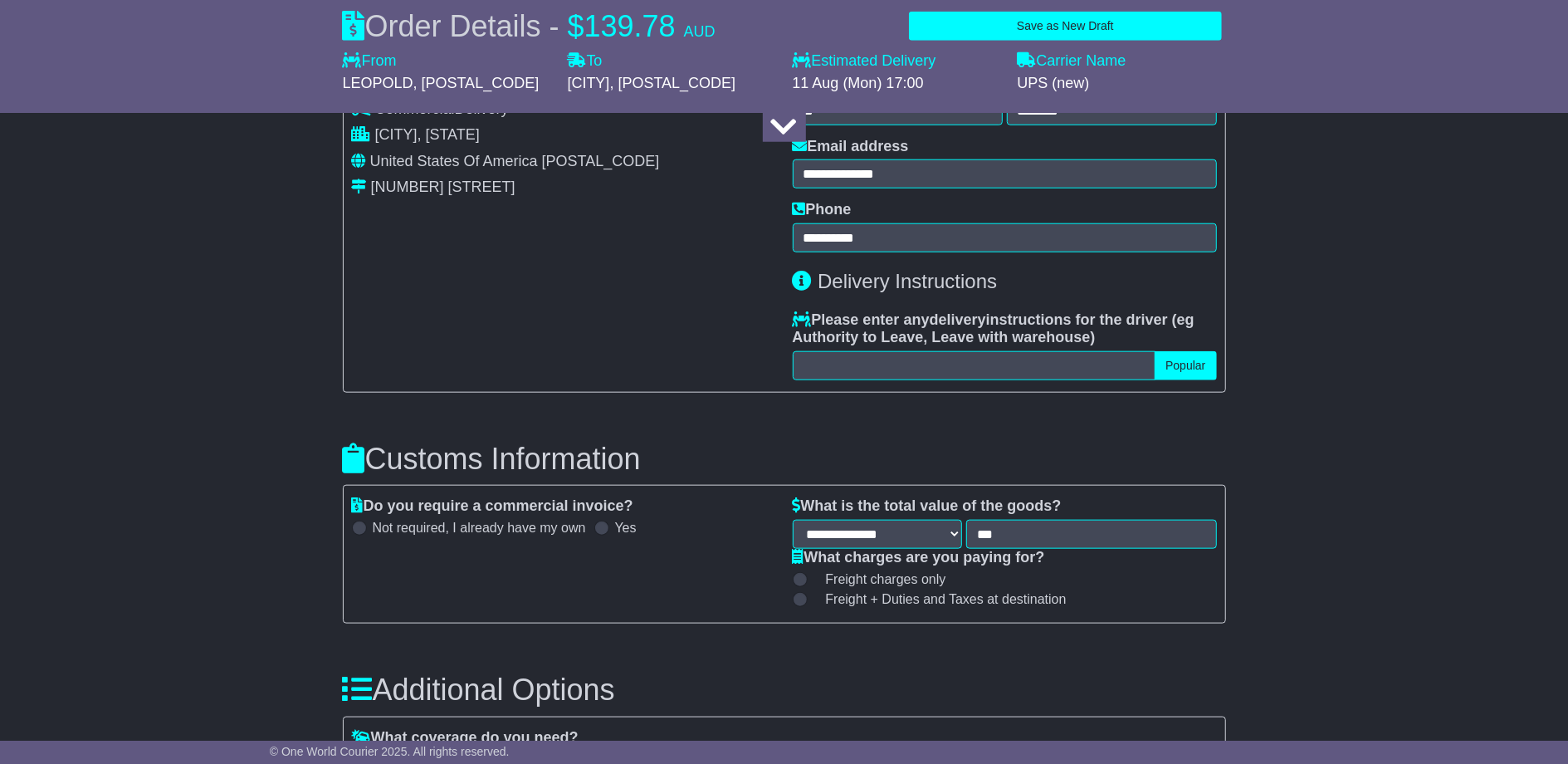 click on "Do you require a commercial invoice?
Not required, I already have my own
Yes
The receiver's Economic Operator Registration and Identification (EORI) number" at bounding box center (564, 554) 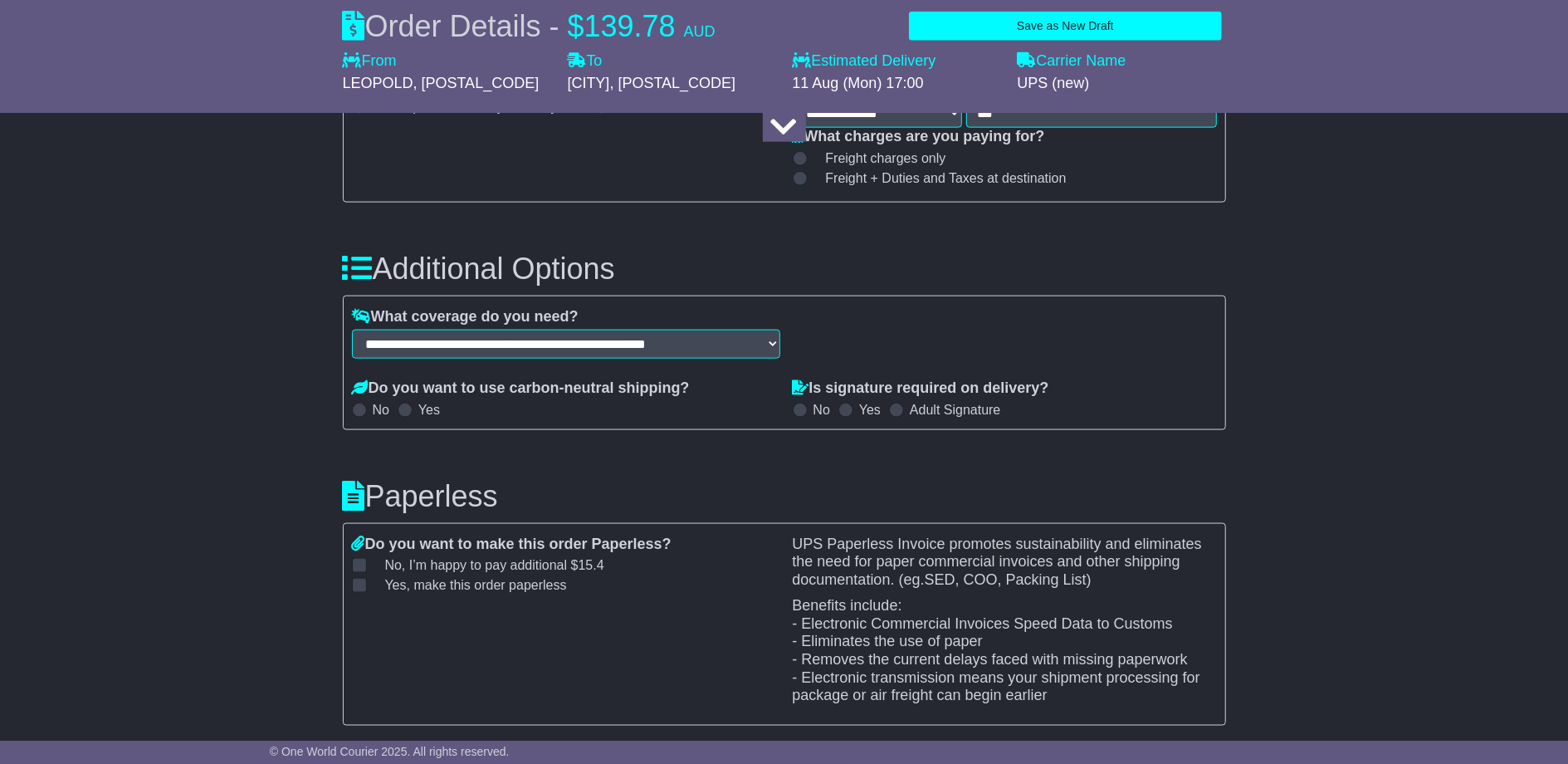 scroll, scrollTop: 1666, scrollLeft: 0, axis: vertical 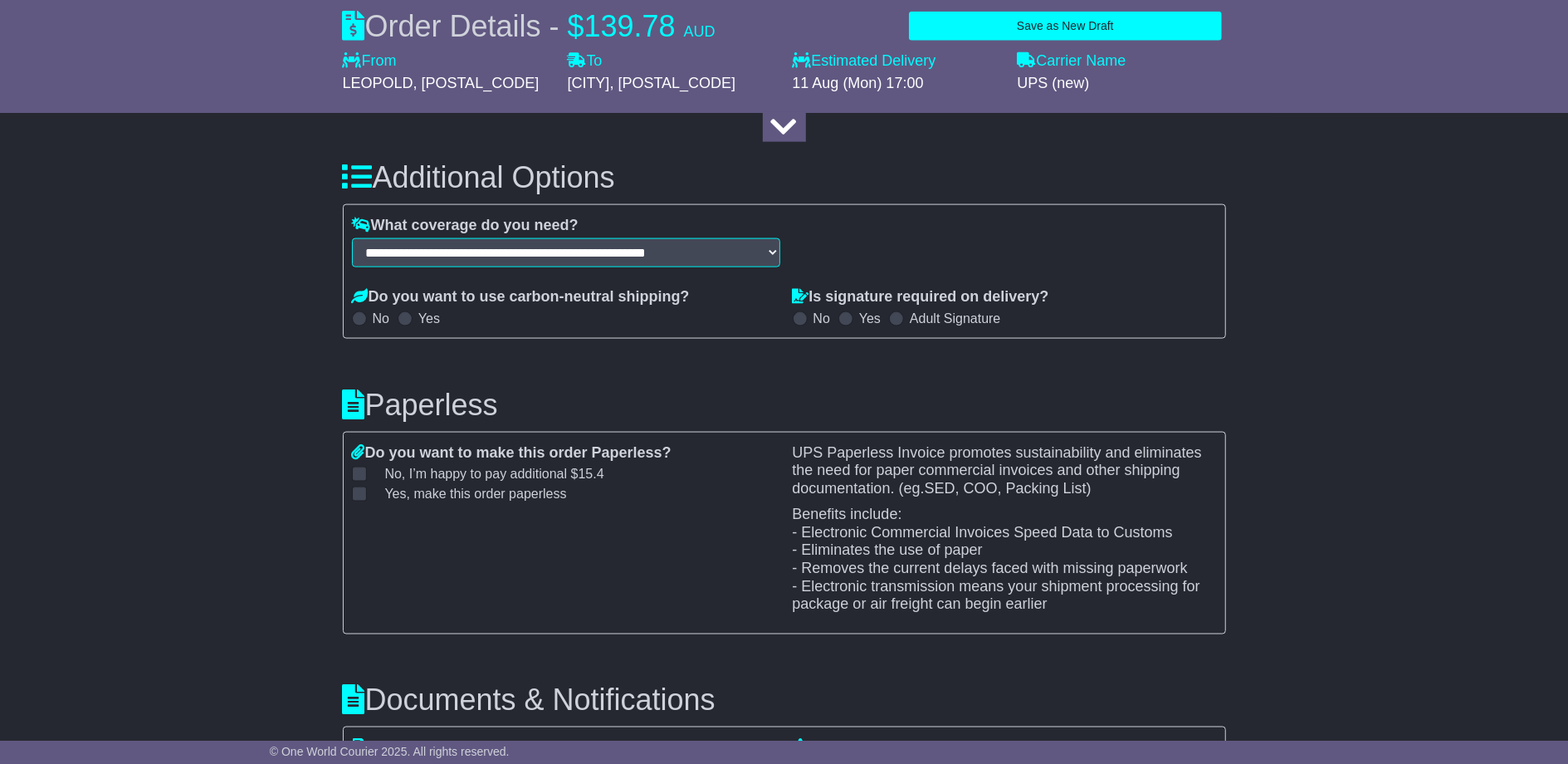 click on "Yes, make this order paperless" at bounding box center [466, 493] 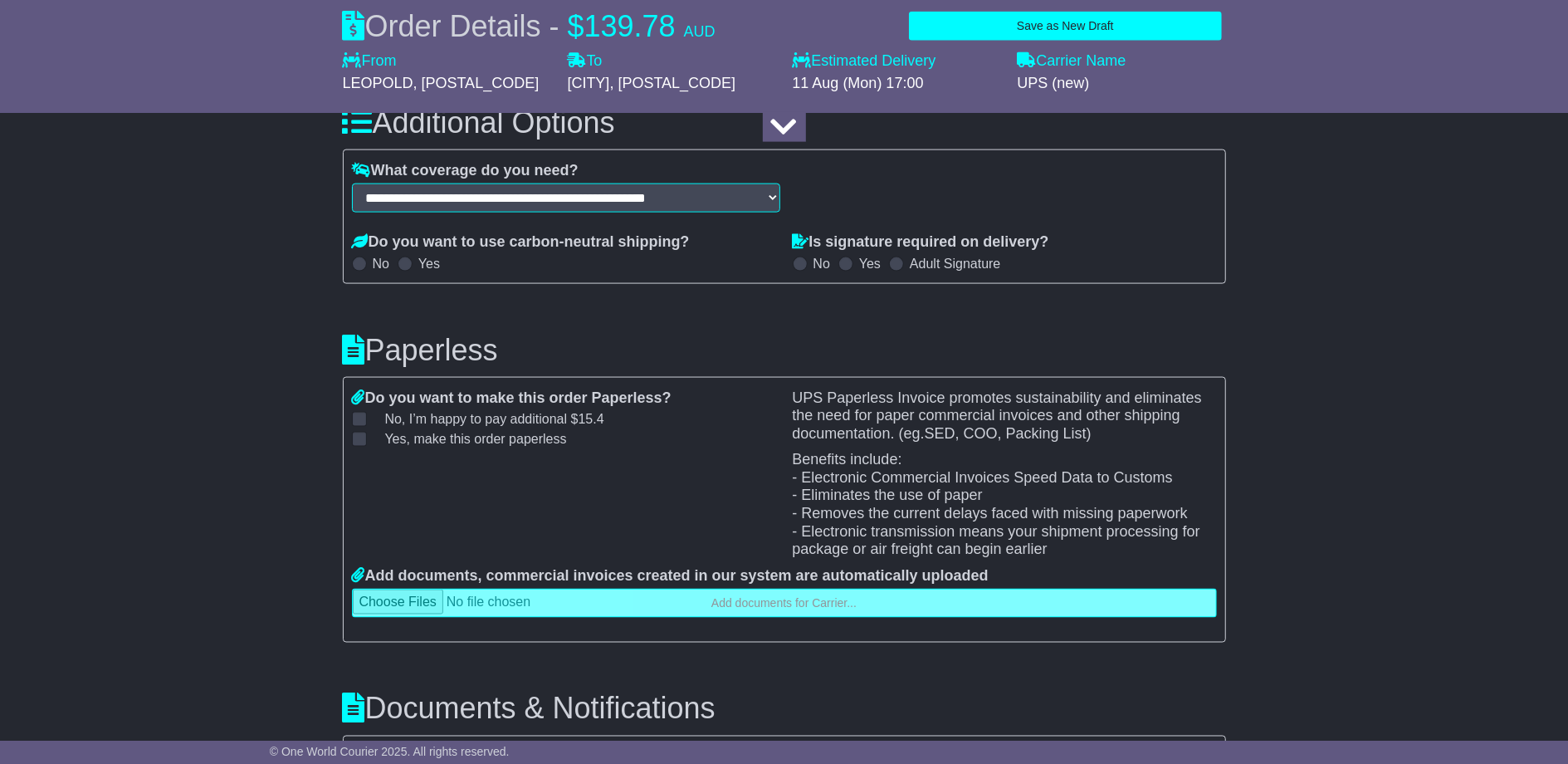 scroll, scrollTop: 1769, scrollLeft: 0, axis: vertical 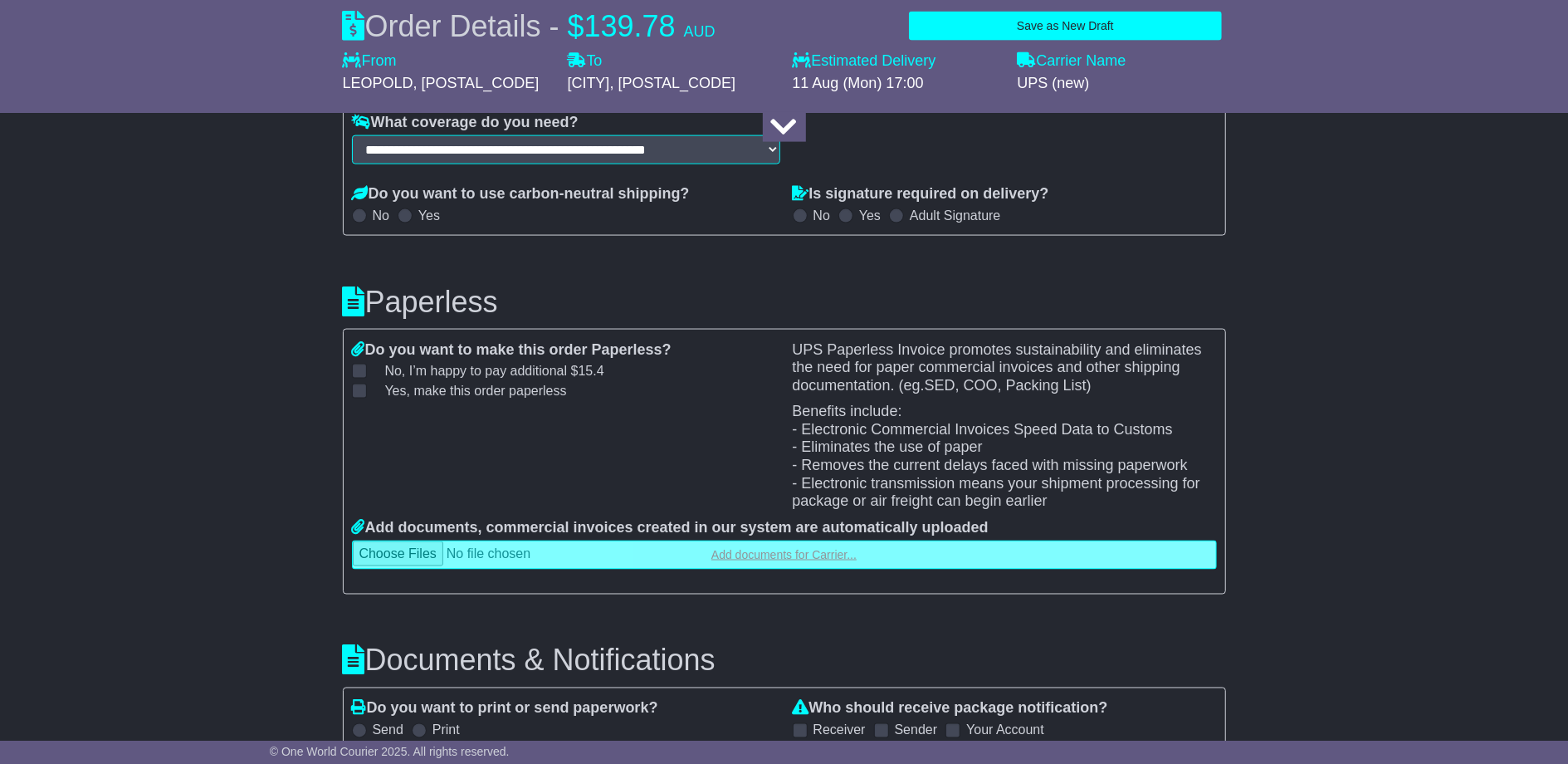 click at bounding box center [784, 555] 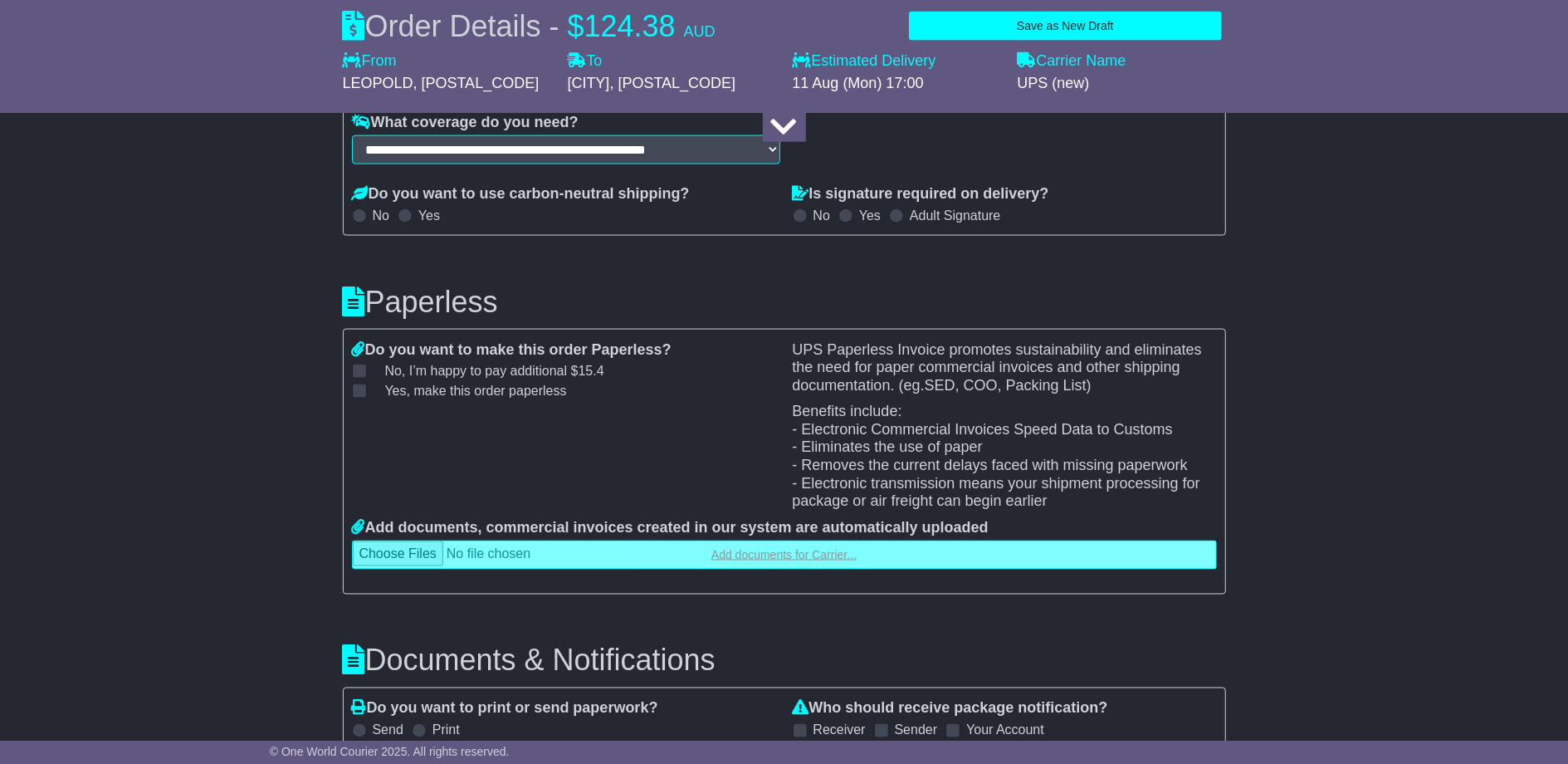 type on "**********" 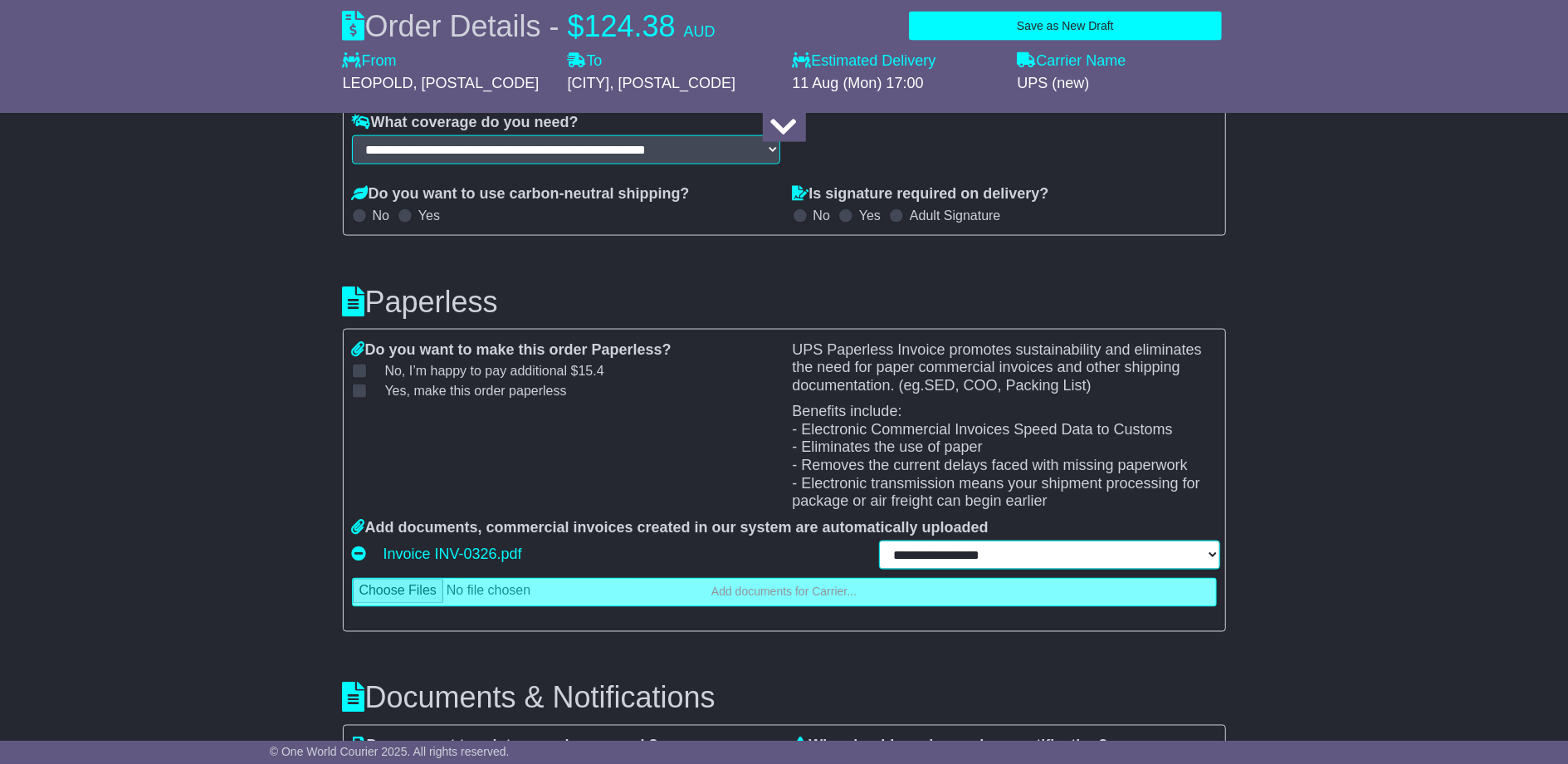 select on "**********" 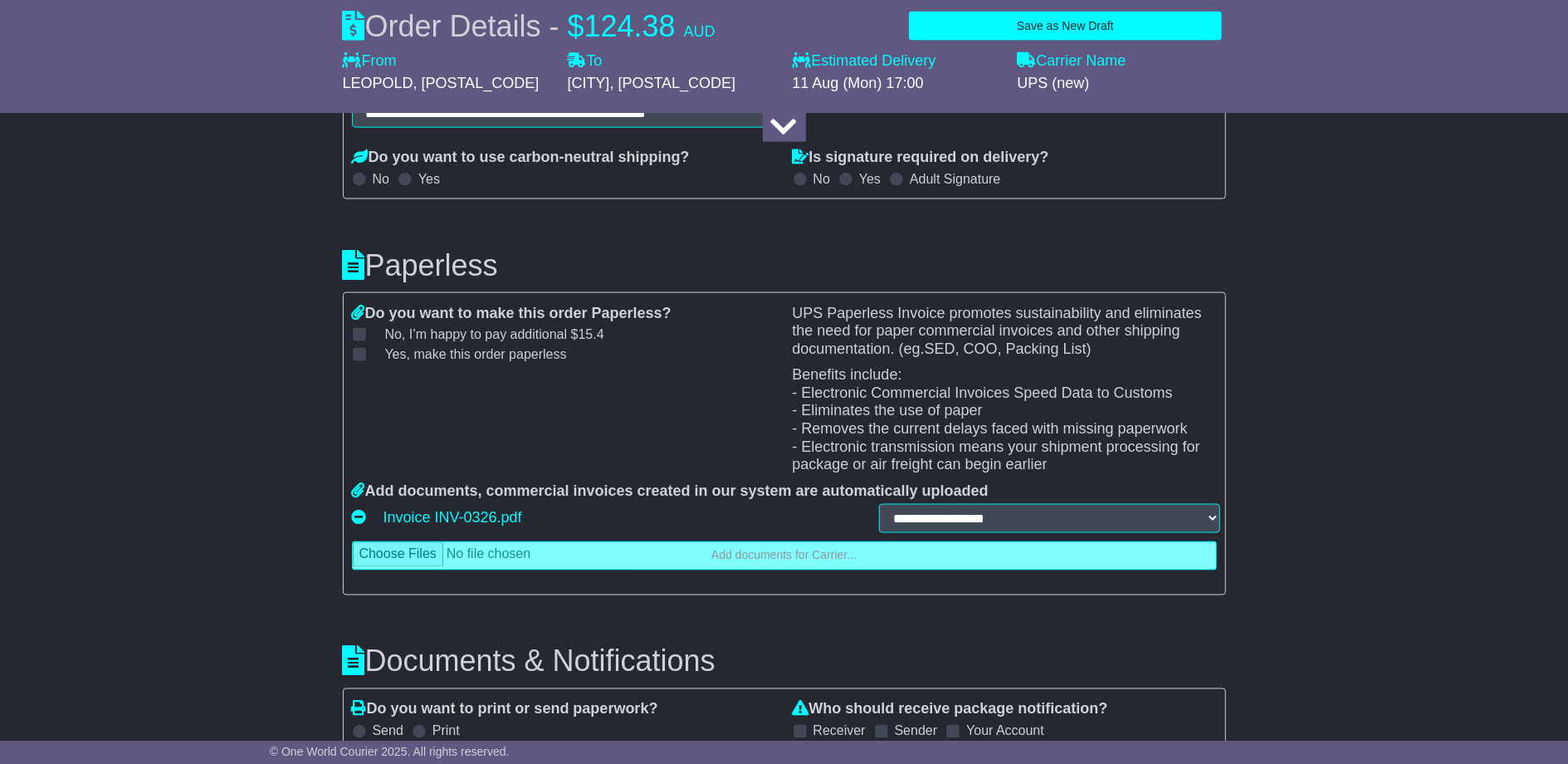 click on "About your package
What is your Package
Documents
Non-Documents
What are the Incoterms?
***
***
***
***
***
***
Description of Goods
****
Attention: dangerous goods are not allowed by service.
Your Internal Reference (required)
***
Any Dangerous Goods?
No *" at bounding box center [784, -147] 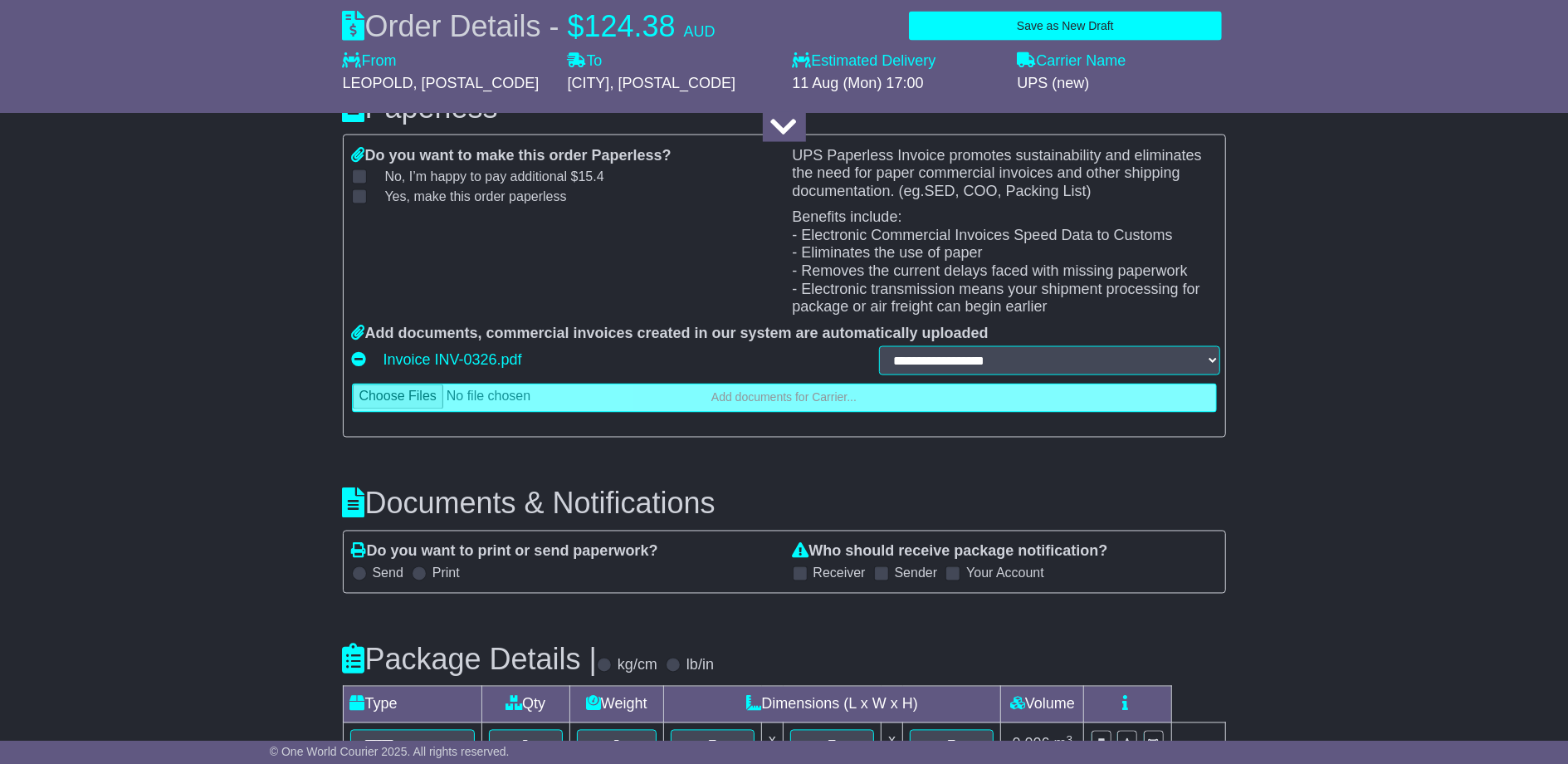 scroll, scrollTop: 2392, scrollLeft: 0, axis: vertical 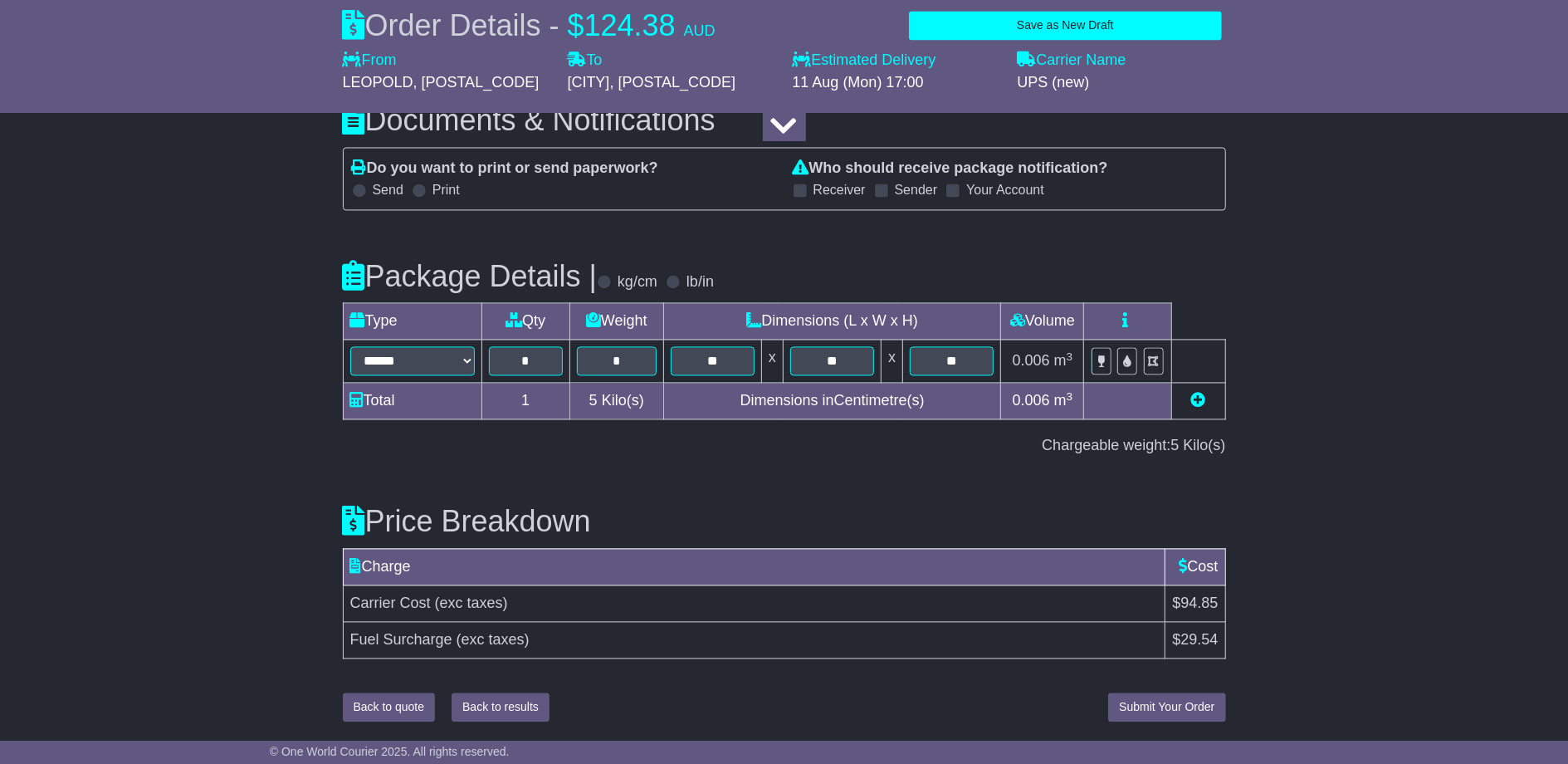 click on "Submit Your Order" at bounding box center (1166, 708) 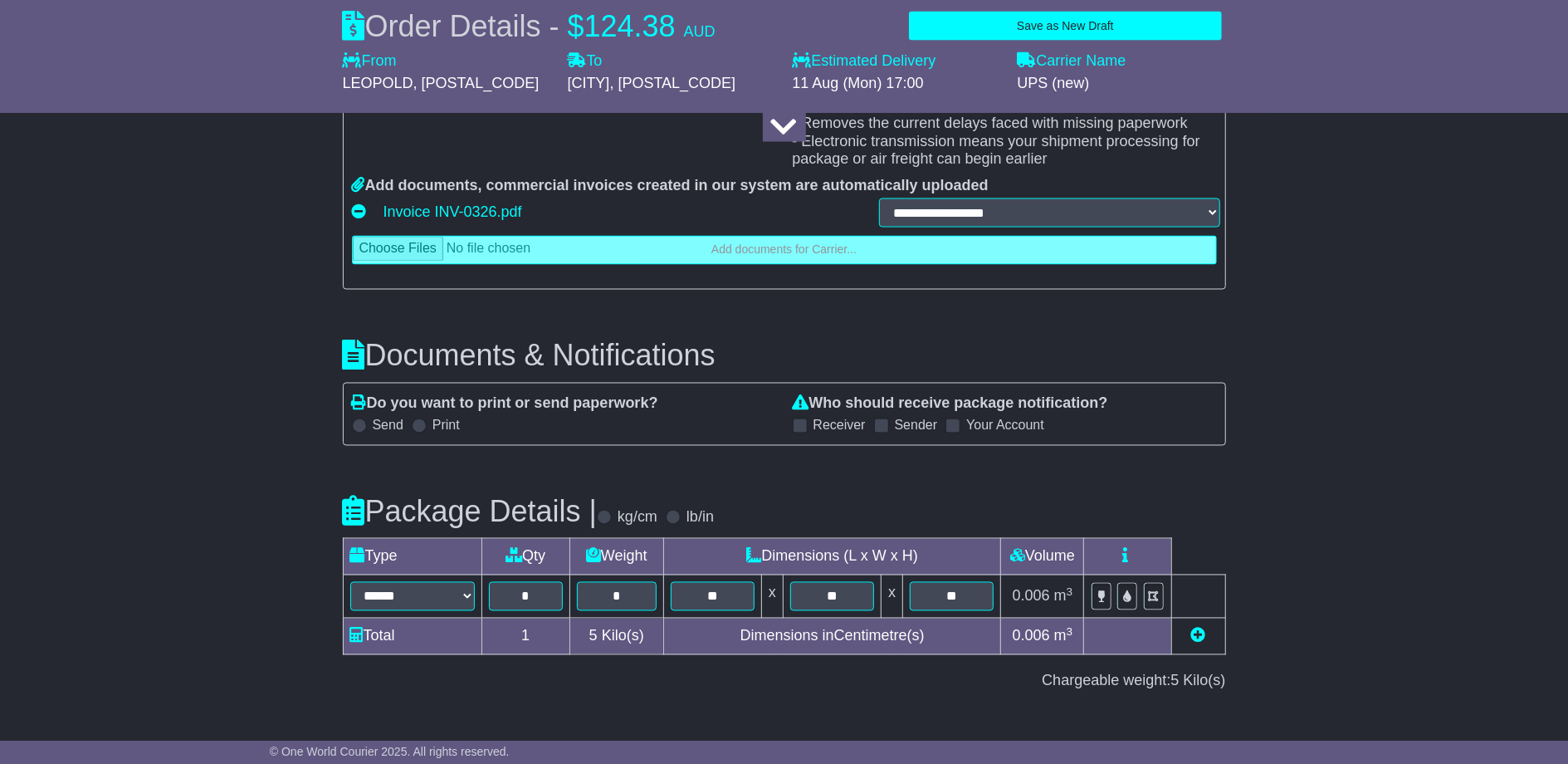 scroll, scrollTop: 2345, scrollLeft: 0, axis: vertical 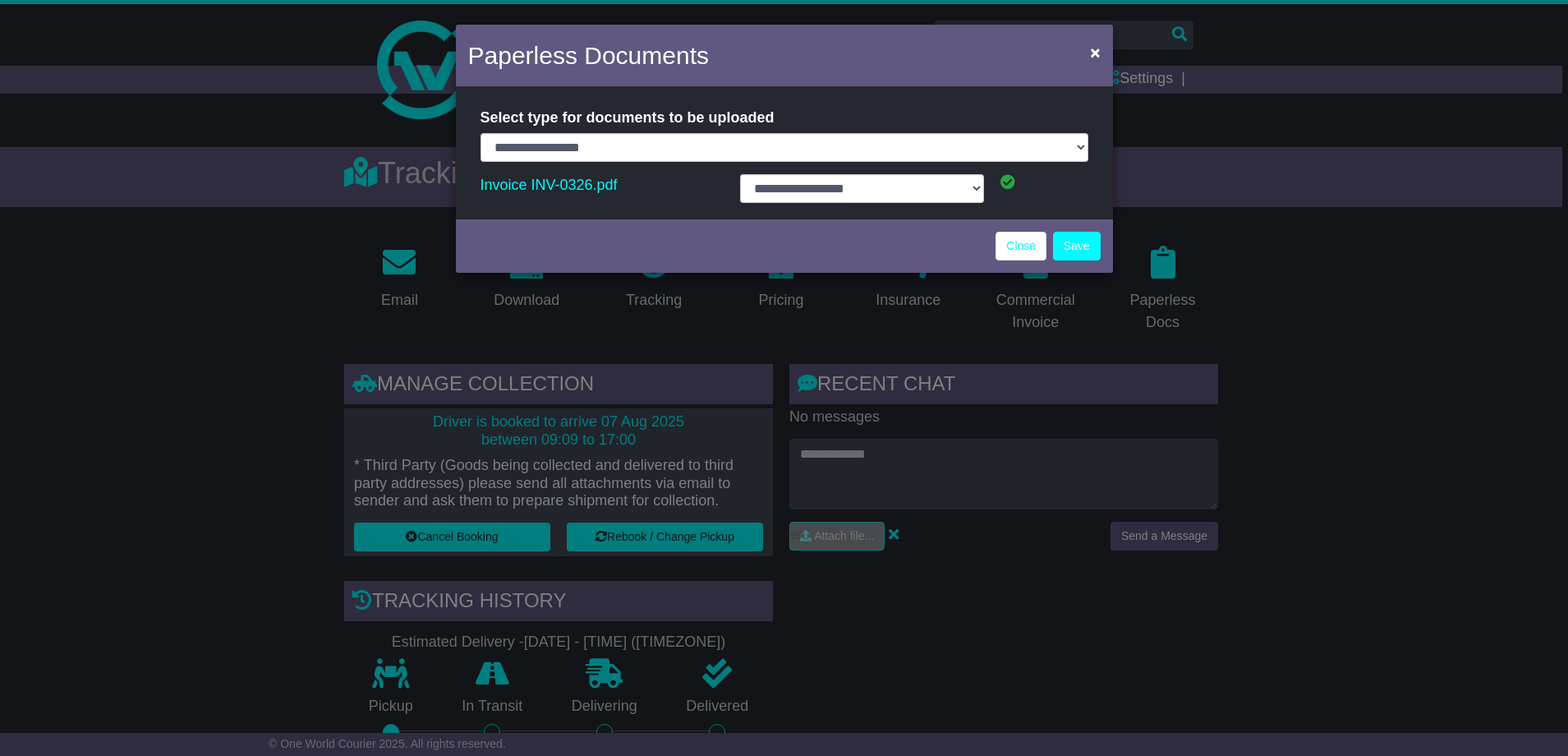 select on "**********" 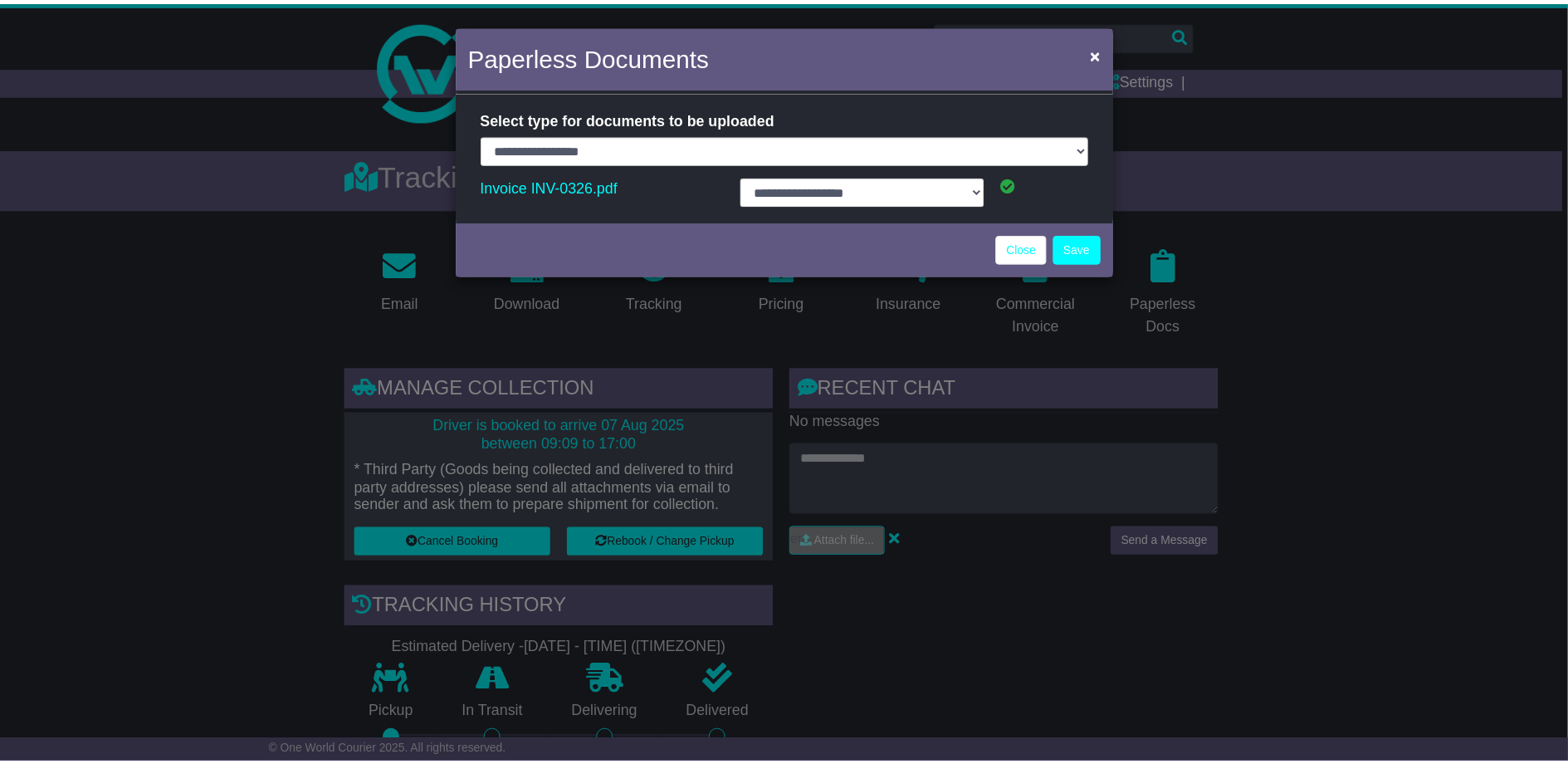 scroll, scrollTop: 0, scrollLeft: 0, axis: both 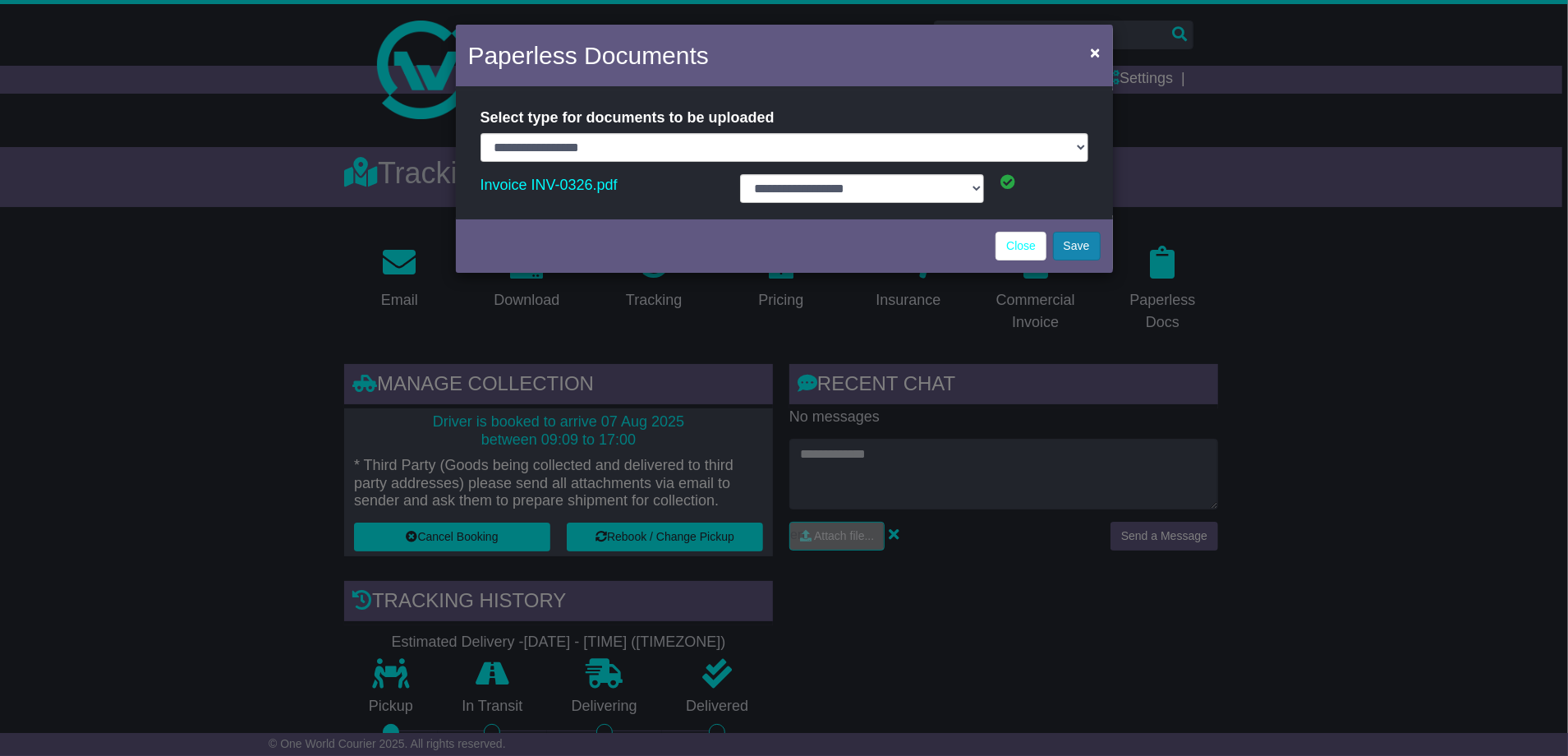 click on "Save" at bounding box center [1077, 246] 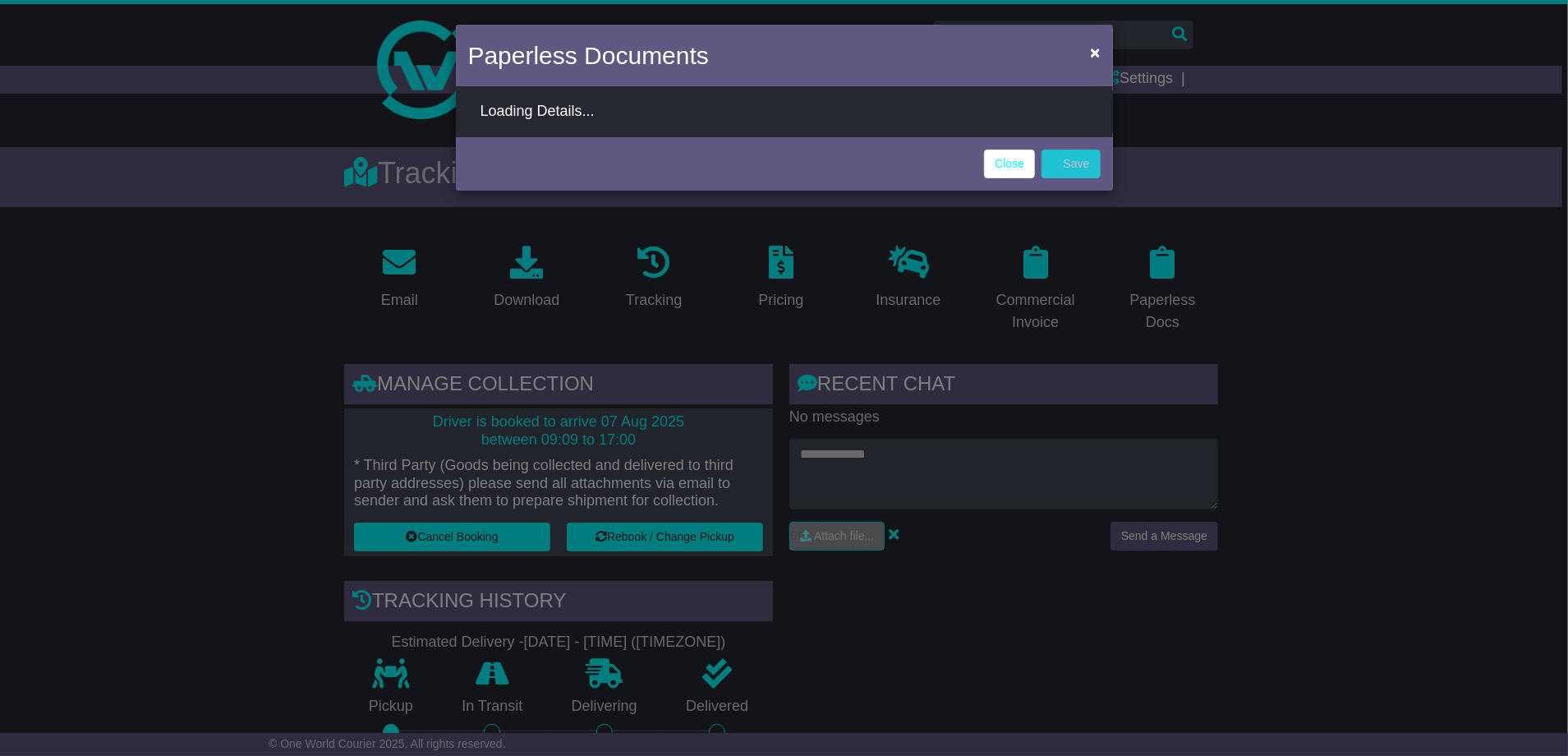 select on "**********" 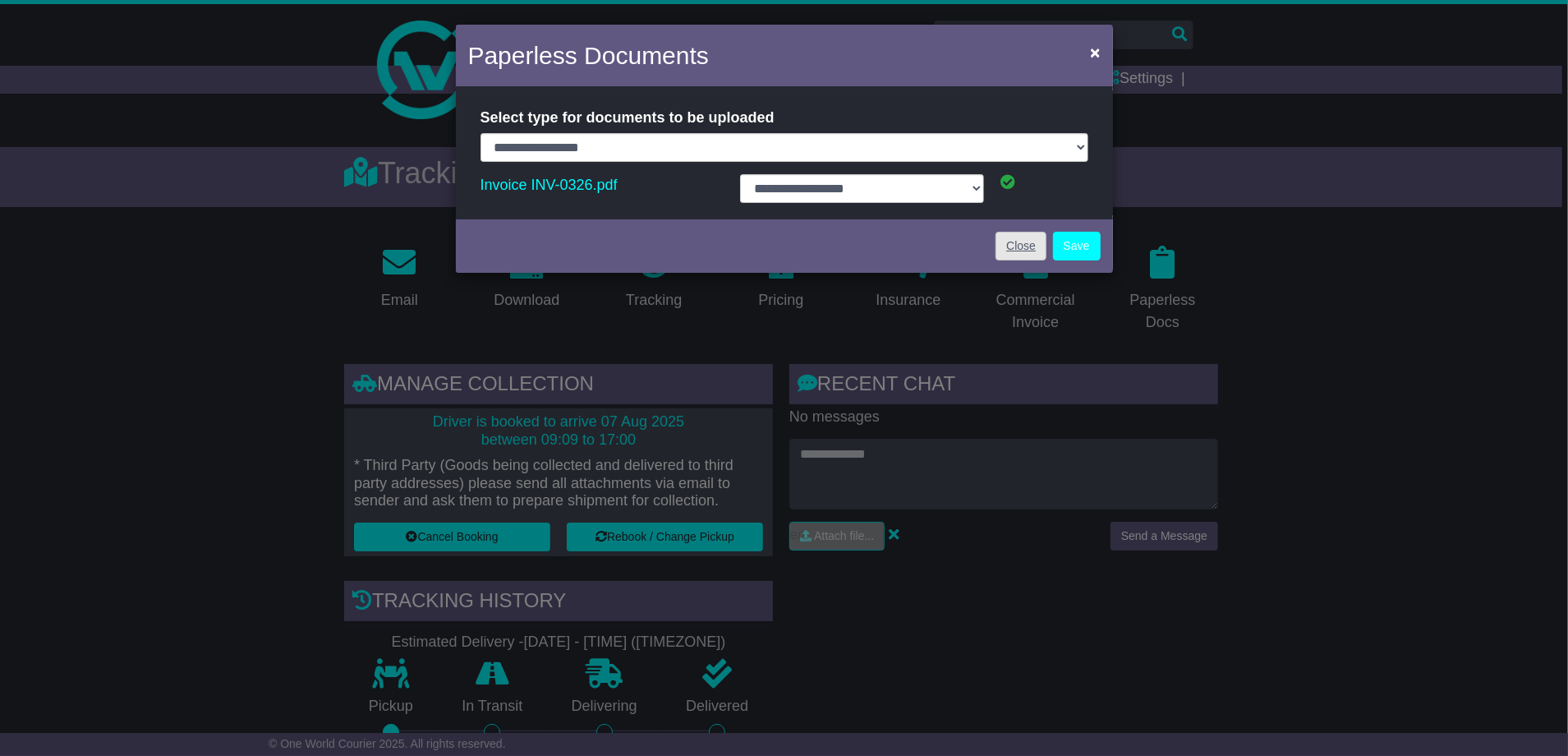 click on "Close" at bounding box center [1021, 246] 